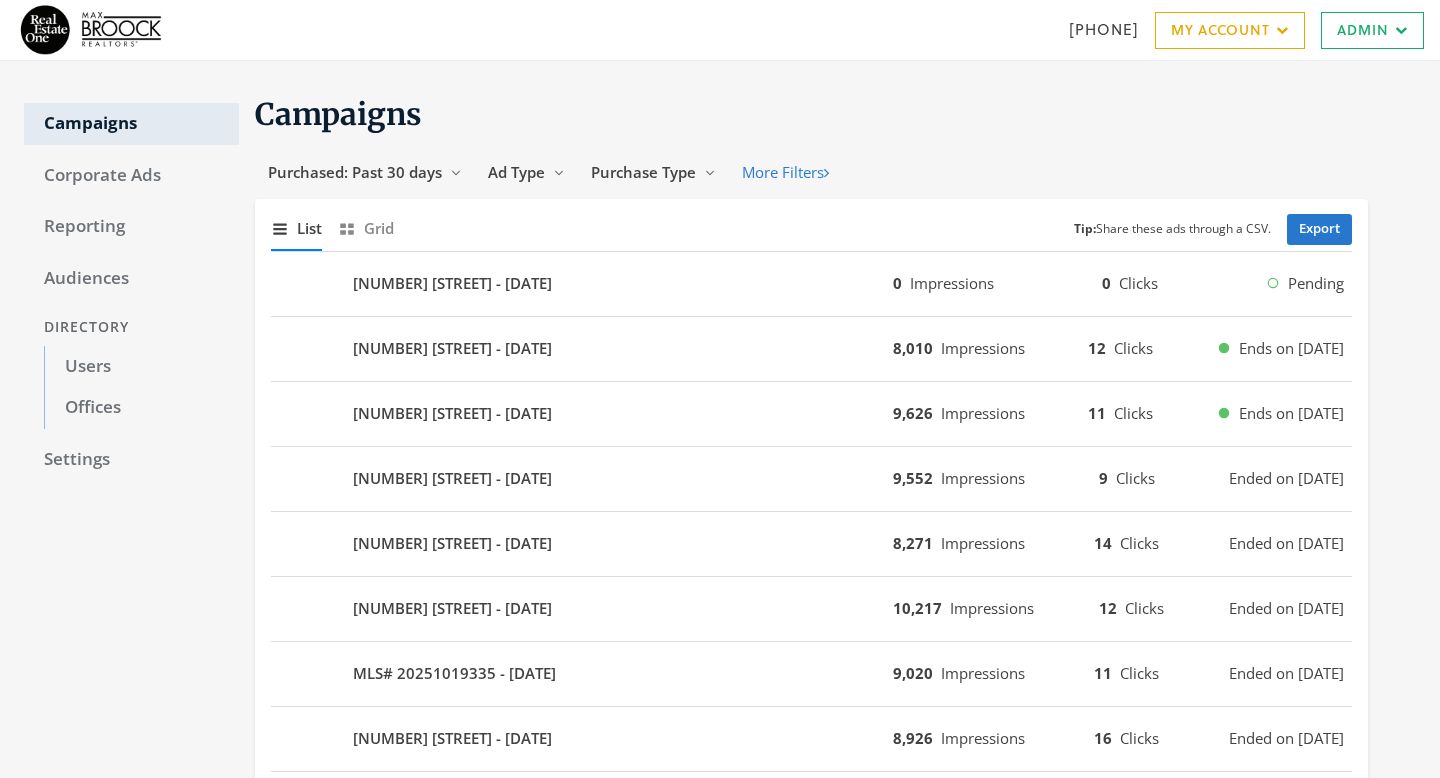 scroll, scrollTop: 0, scrollLeft: 0, axis: both 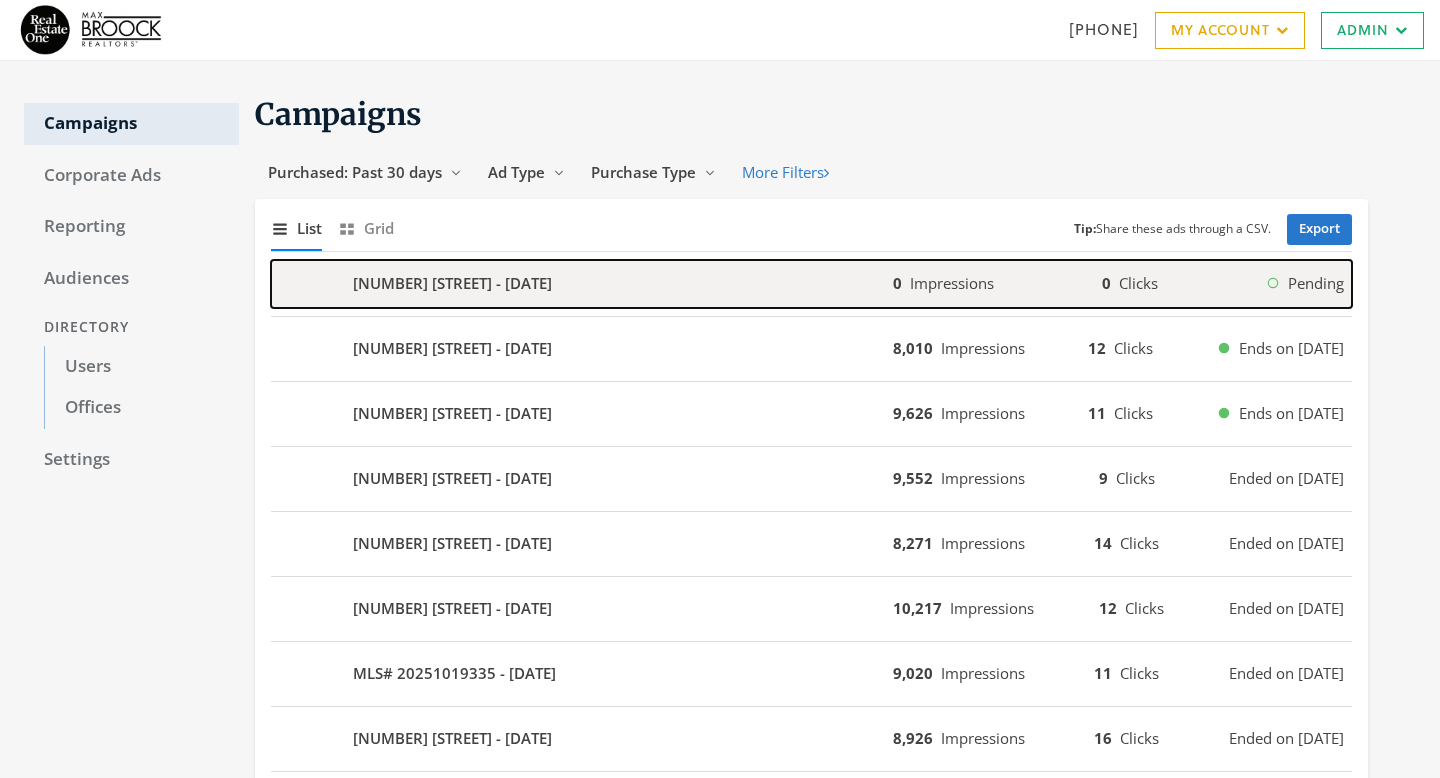 click on "[NUMBER] [STREET] - [DATE]" at bounding box center [582, 284] 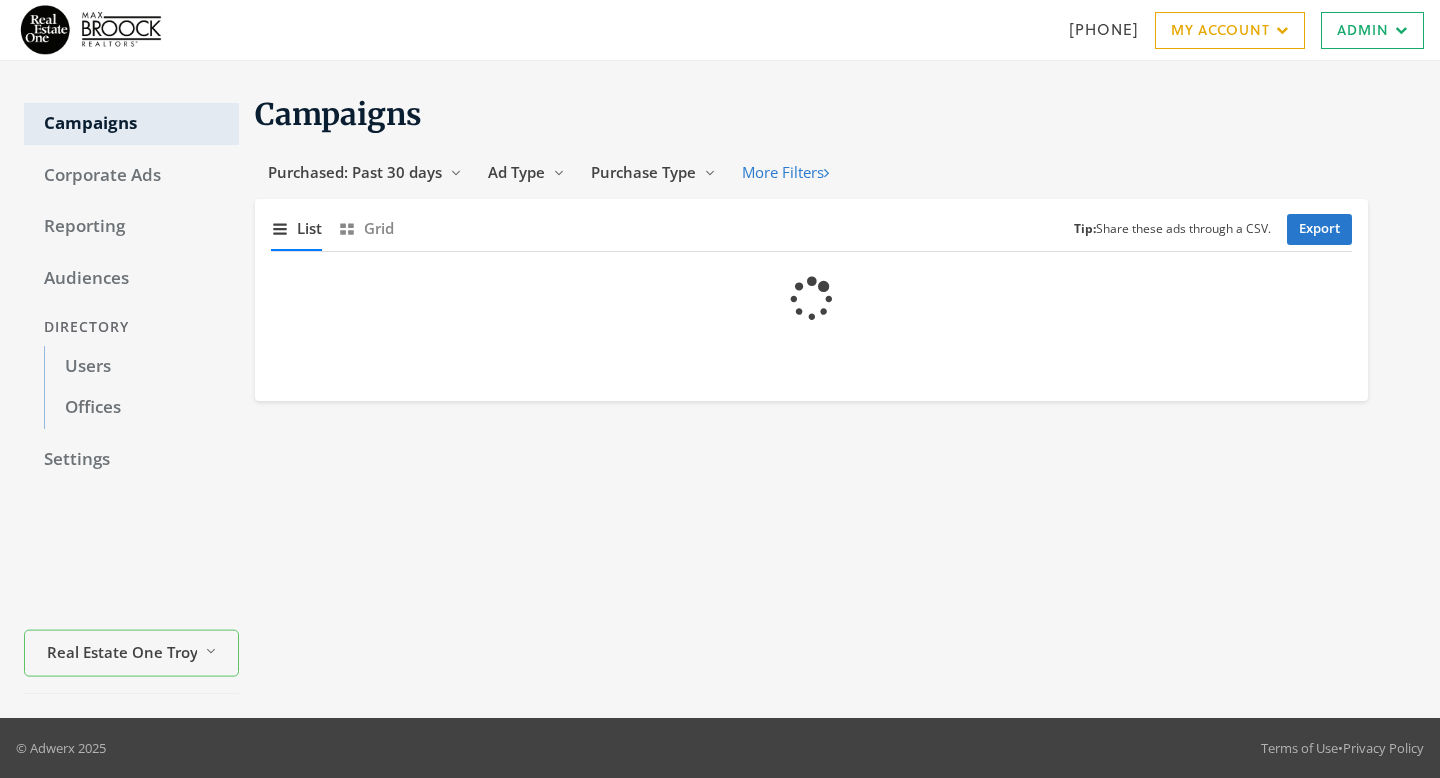 scroll, scrollTop: 0, scrollLeft: 0, axis: both 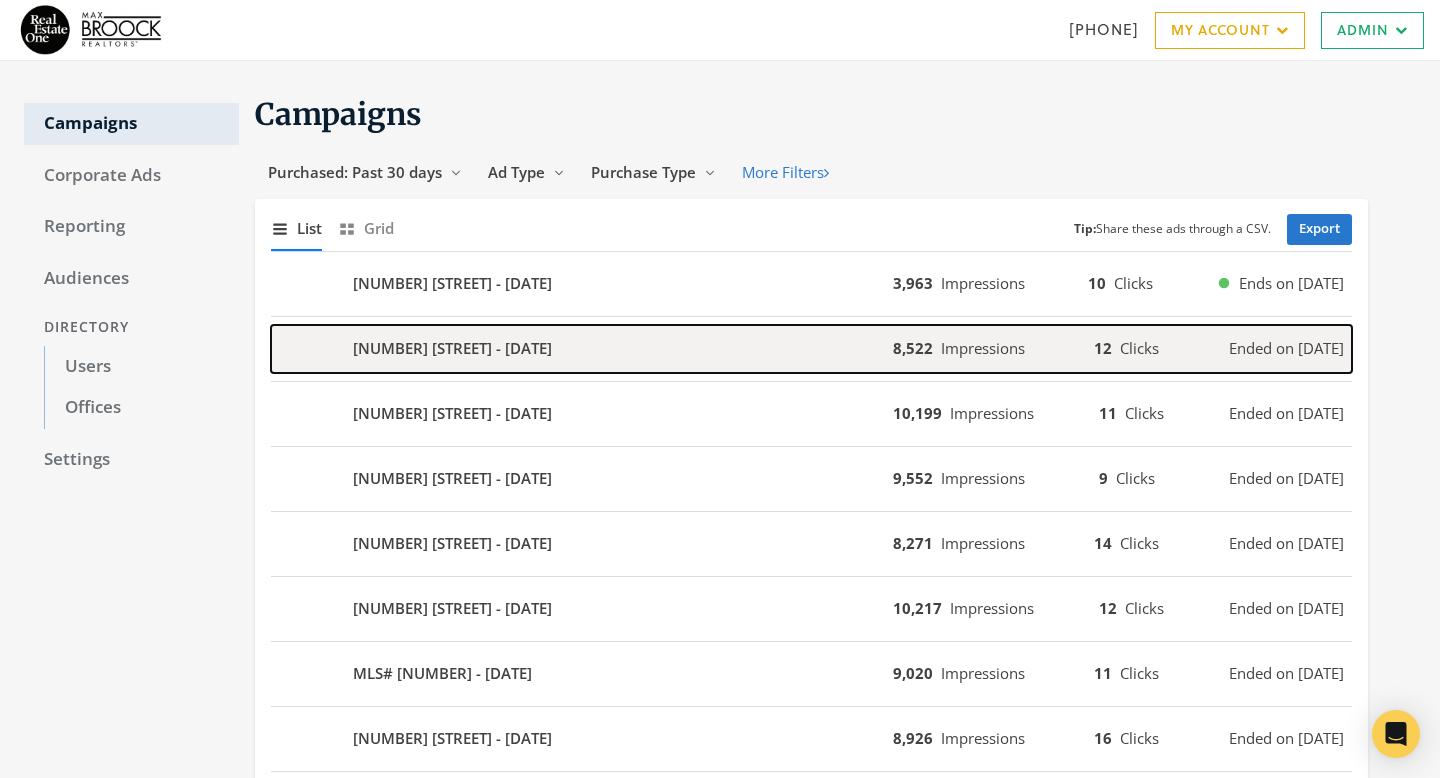click on "4336 Reilly Dr - 2025-07-25" at bounding box center (582, 349) 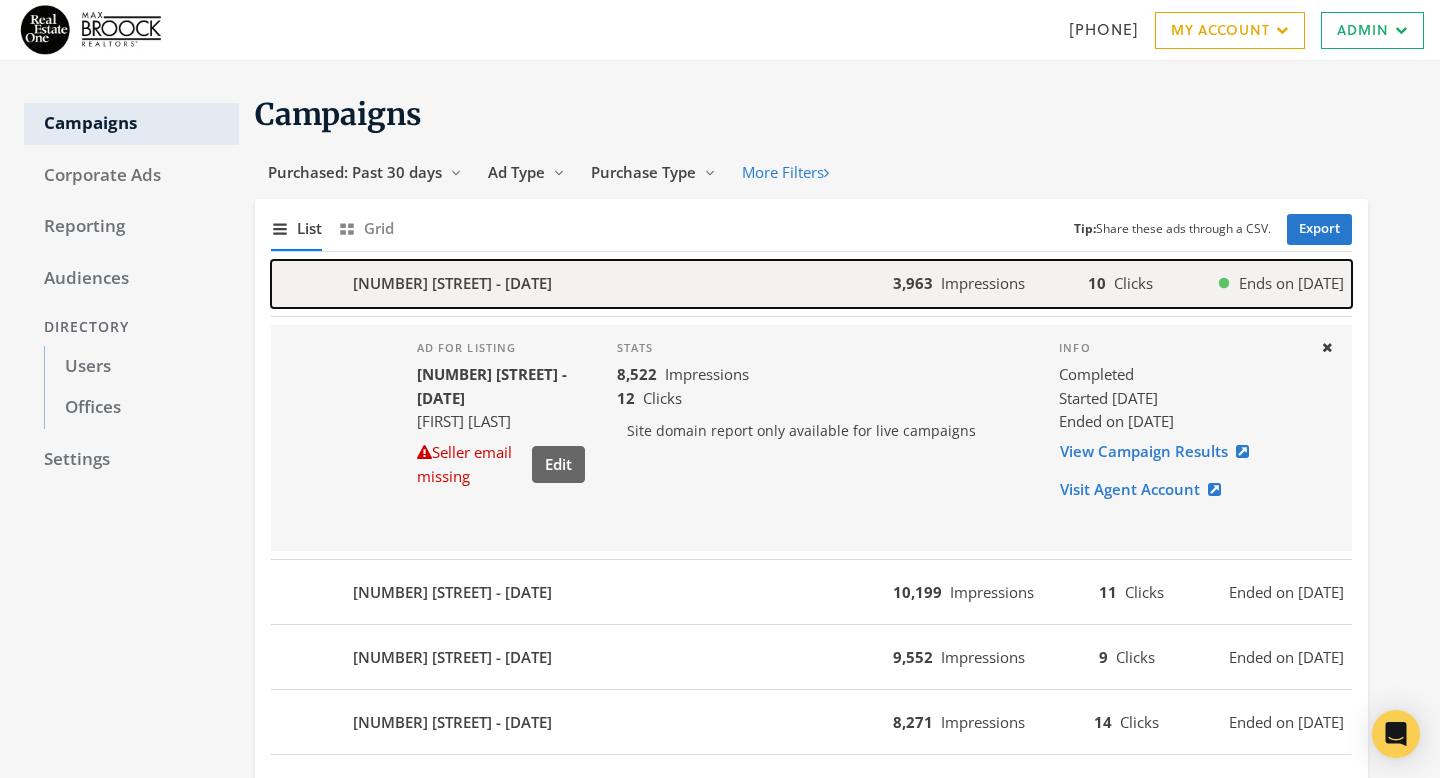 click on "14853 Liri Dr - 2025-08-01" at bounding box center (582, 284) 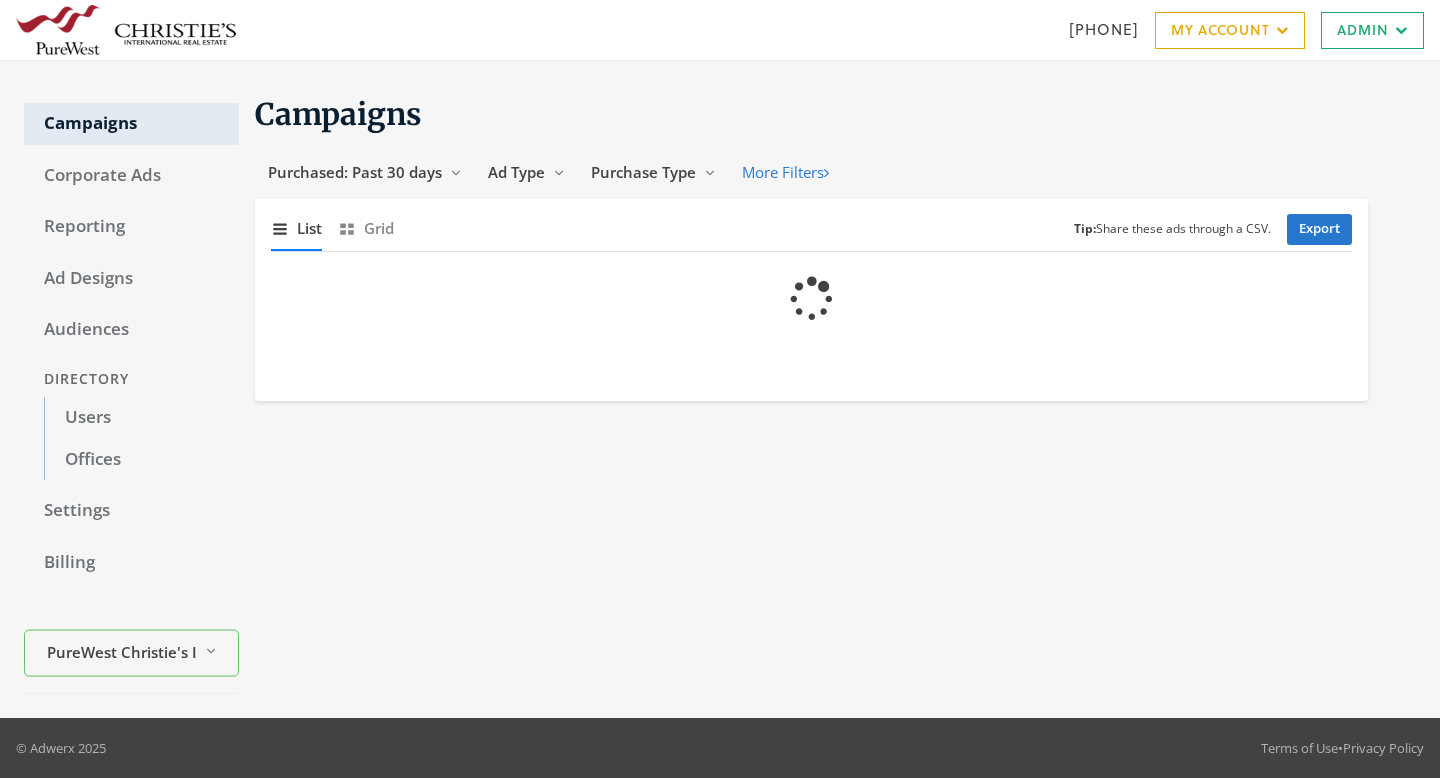 scroll, scrollTop: 0, scrollLeft: 0, axis: both 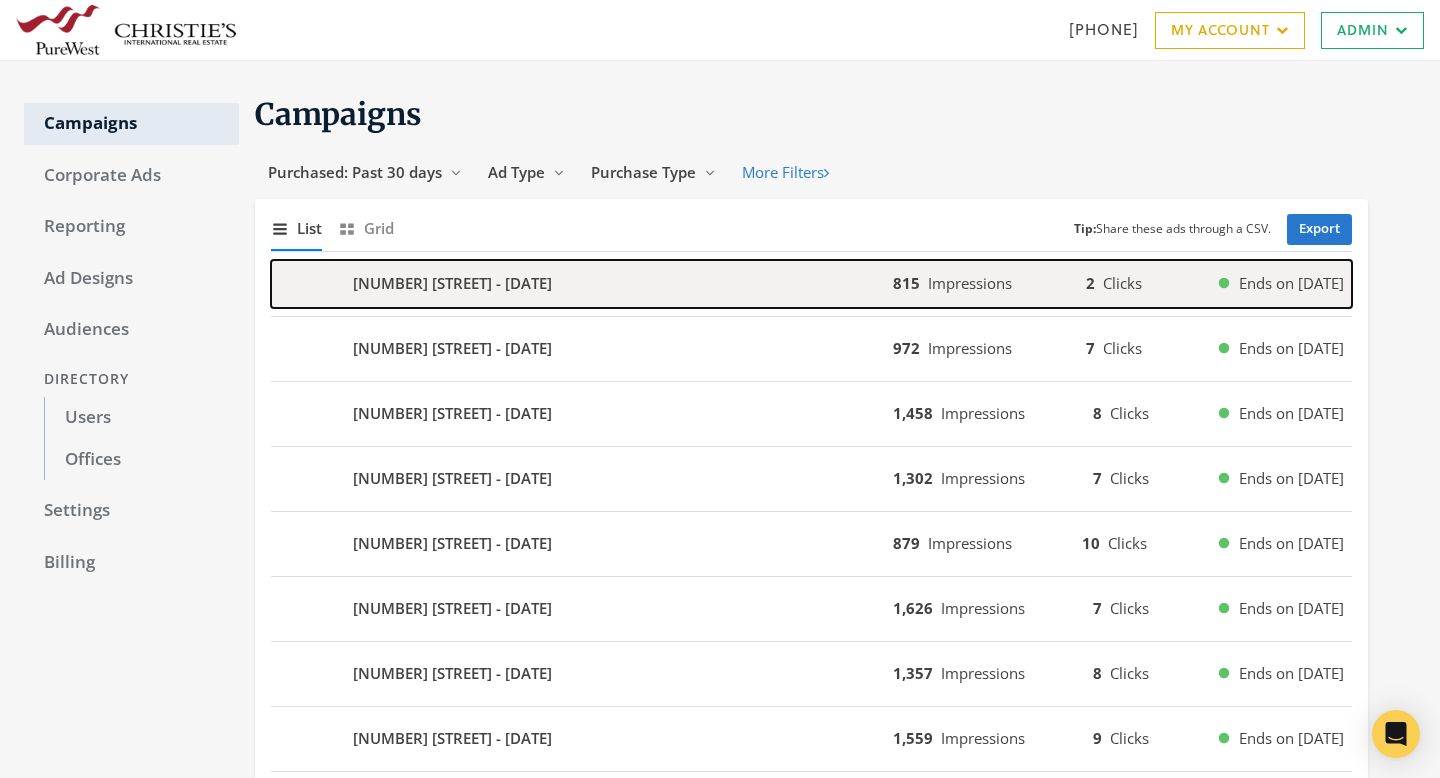 click on "39120 Lakeview Ln - 2025-08-03" at bounding box center [582, 284] 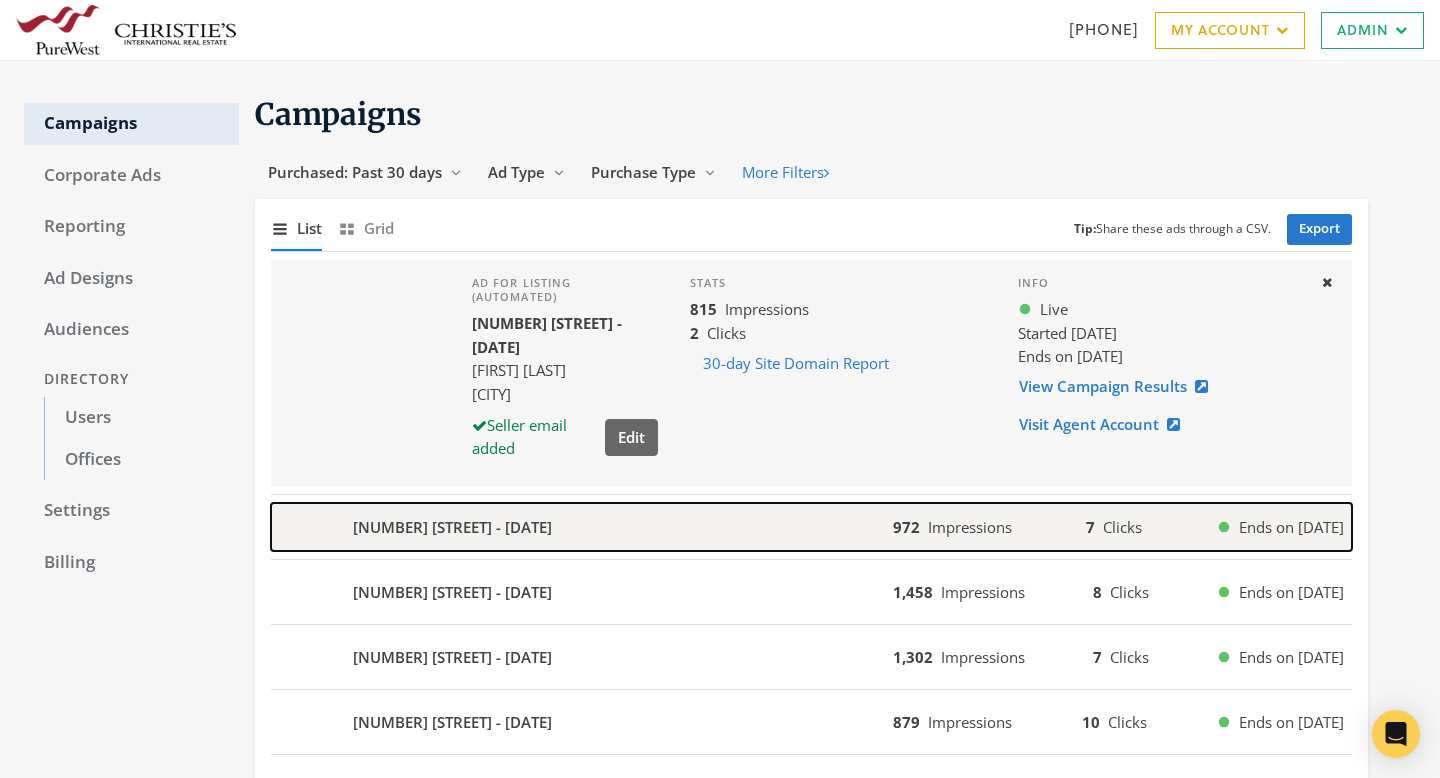 click on "1005 Main St - 2025-08-03" at bounding box center [582, 527] 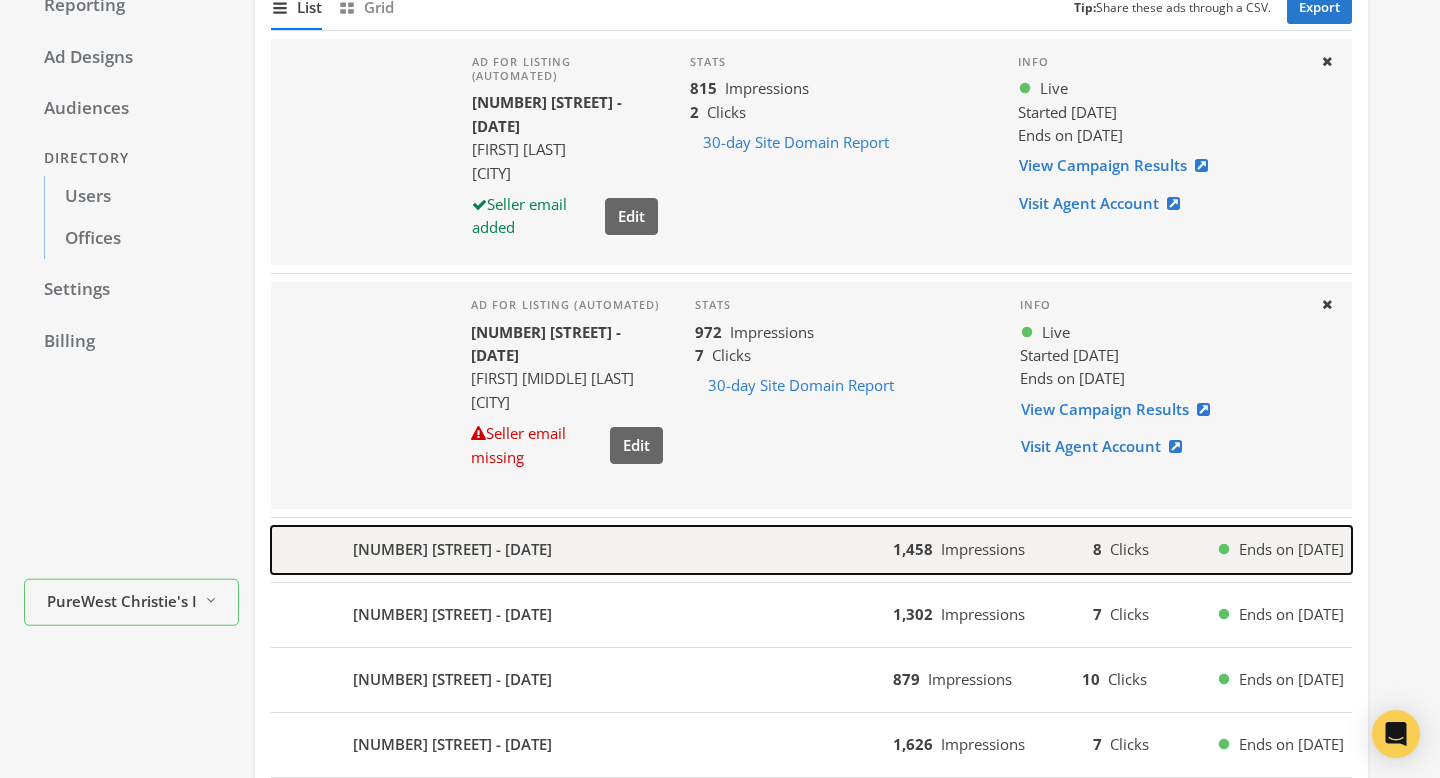 click on "124 Ranchetts Rd - 2025-08-02" at bounding box center [582, 550] 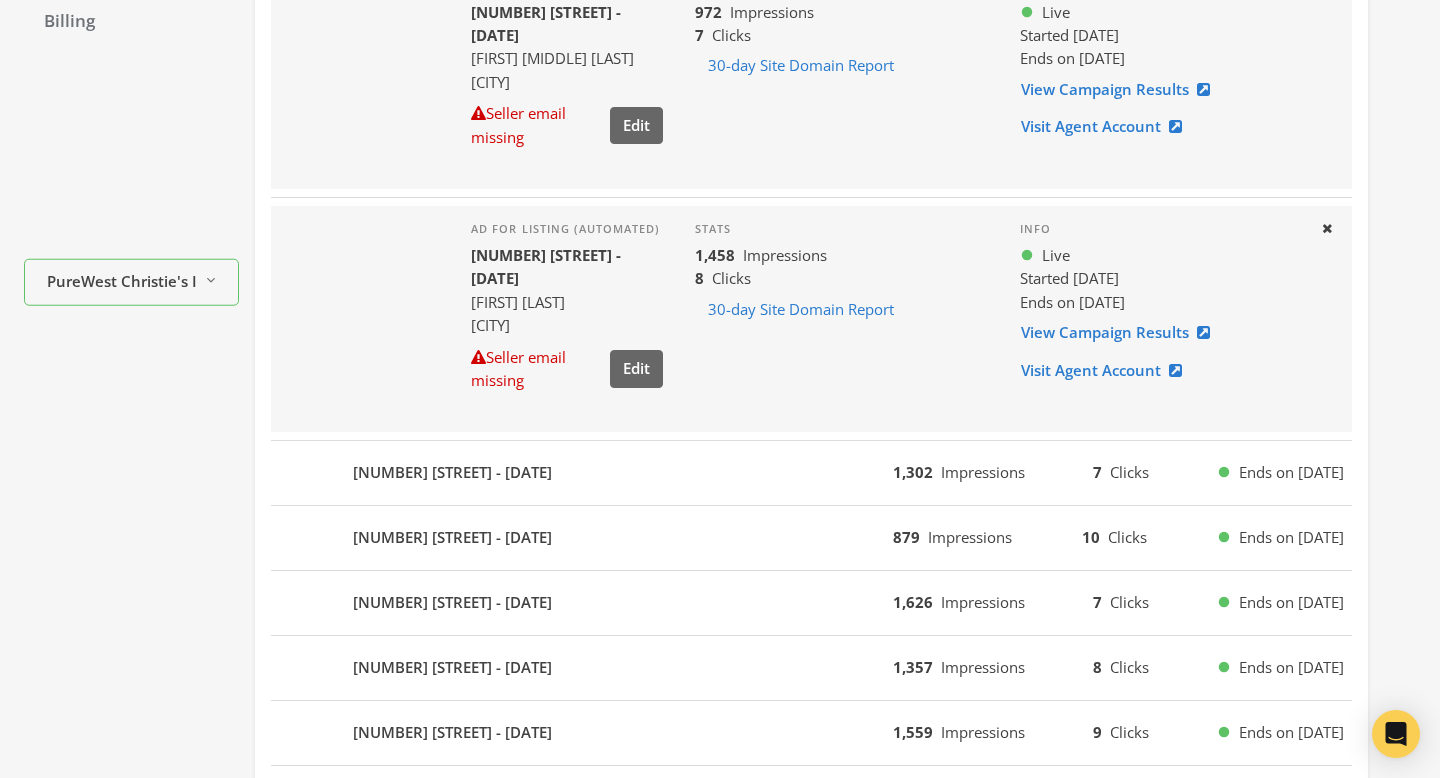 scroll, scrollTop: 602, scrollLeft: 0, axis: vertical 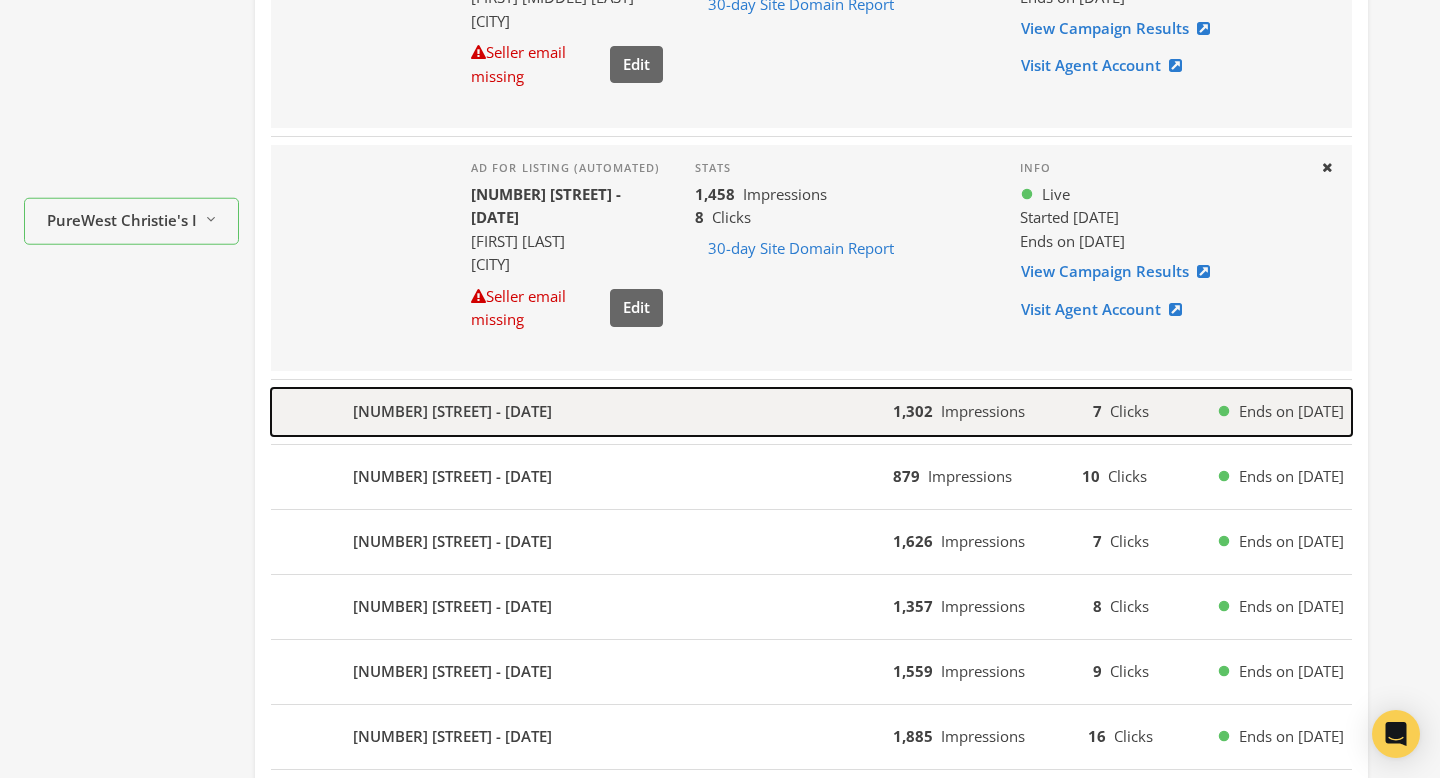click on "145 Vedelwood Dr - 2025-08-02" at bounding box center [582, 412] 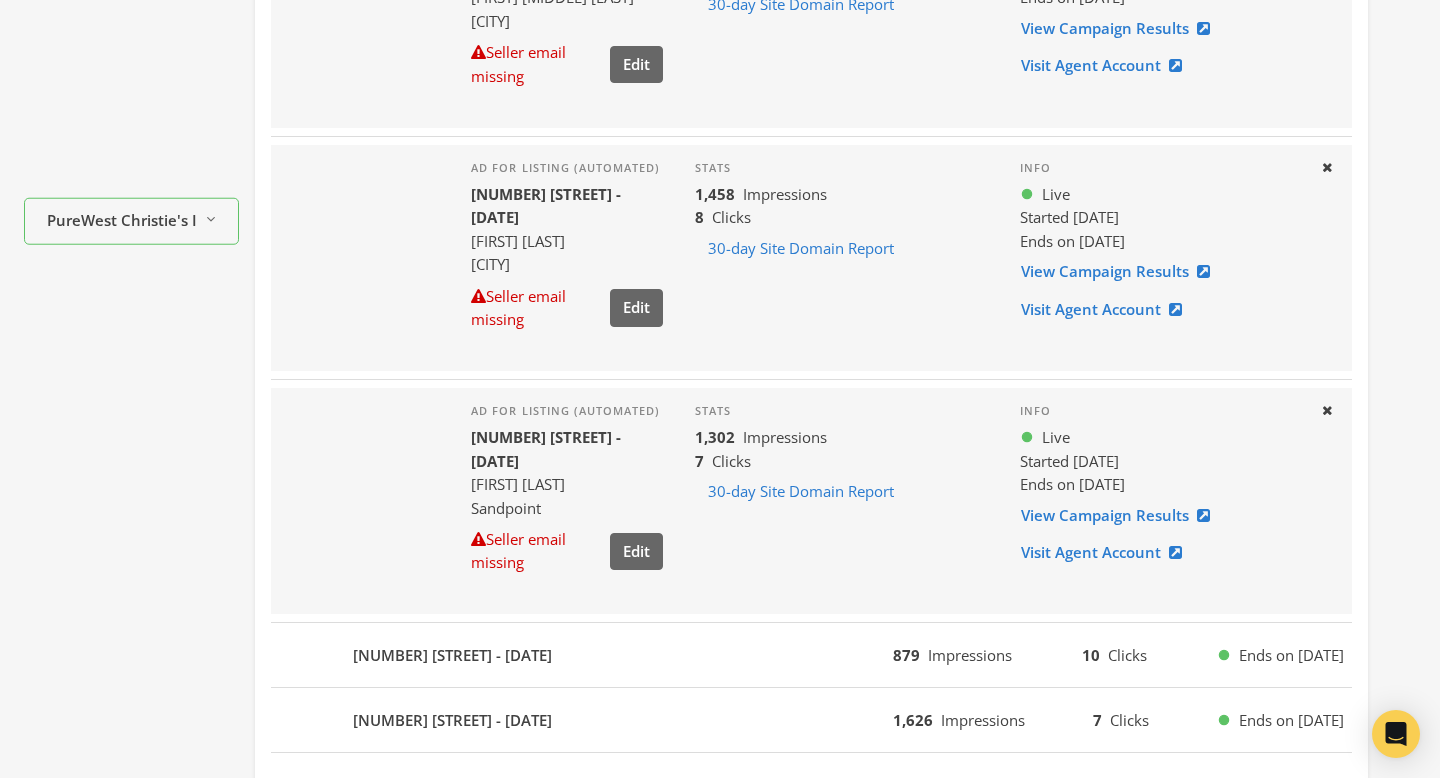 scroll, scrollTop: 825, scrollLeft: 0, axis: vertical 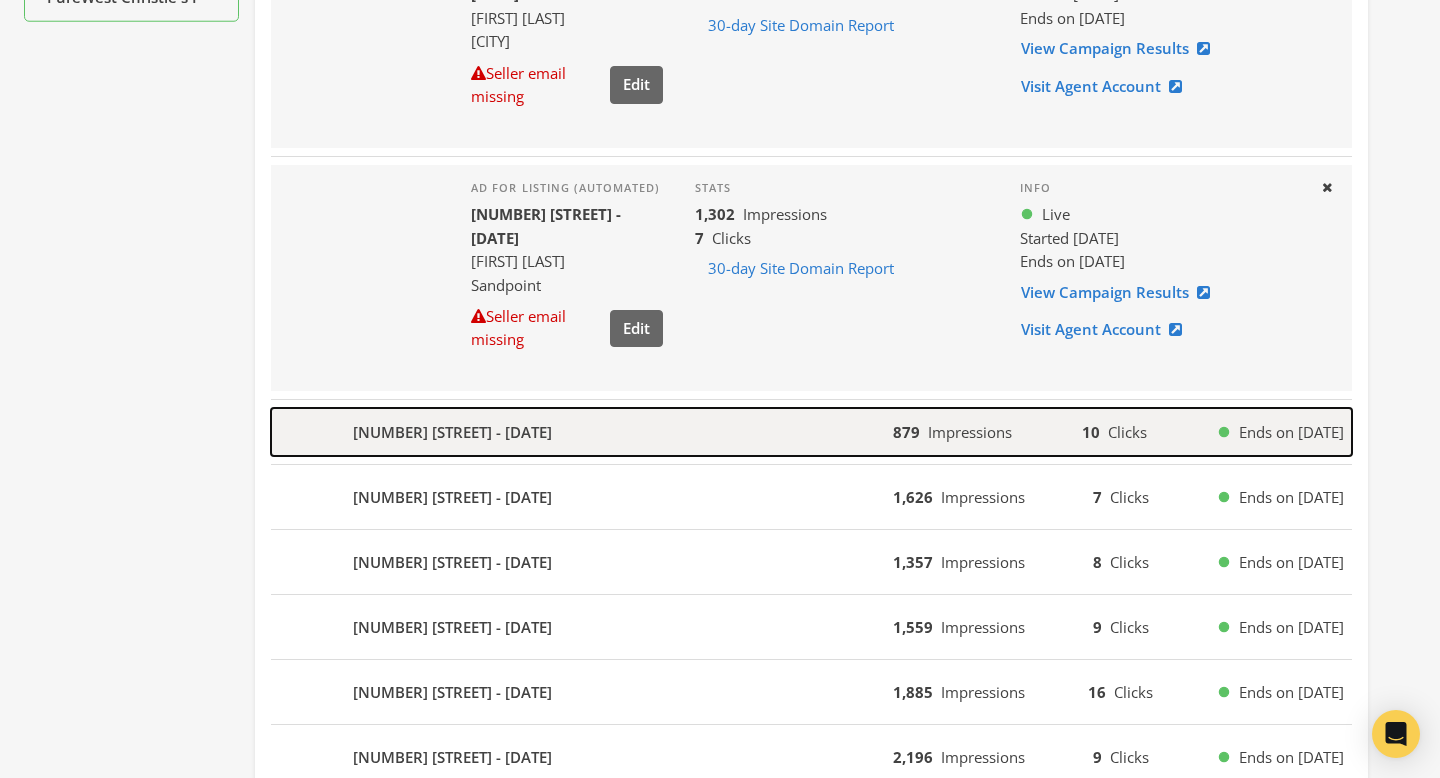 click on "22 Jordan Ln N - 2025-08-02" at bounding box center [582, 432] 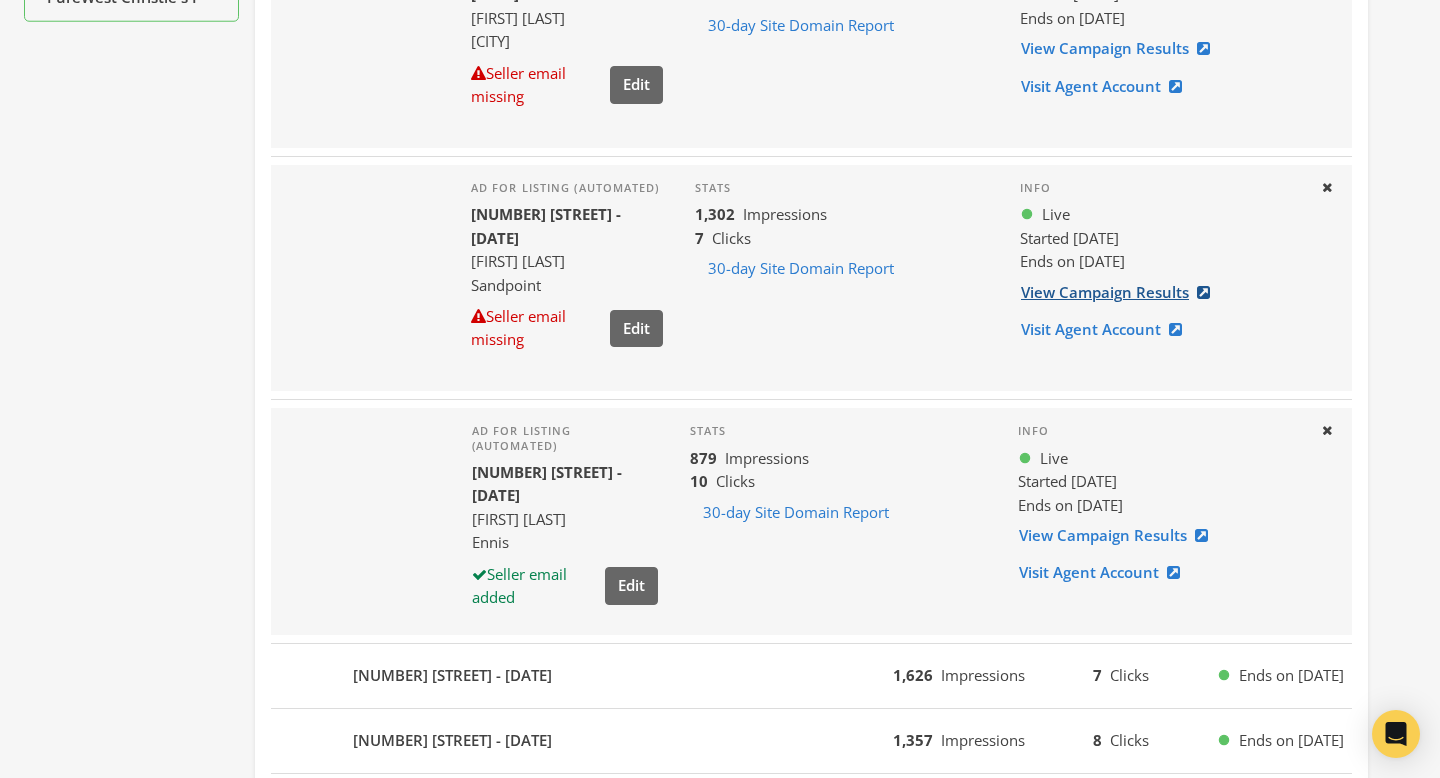 click on "View Campaign Results" at bounding box center (1121, 292) 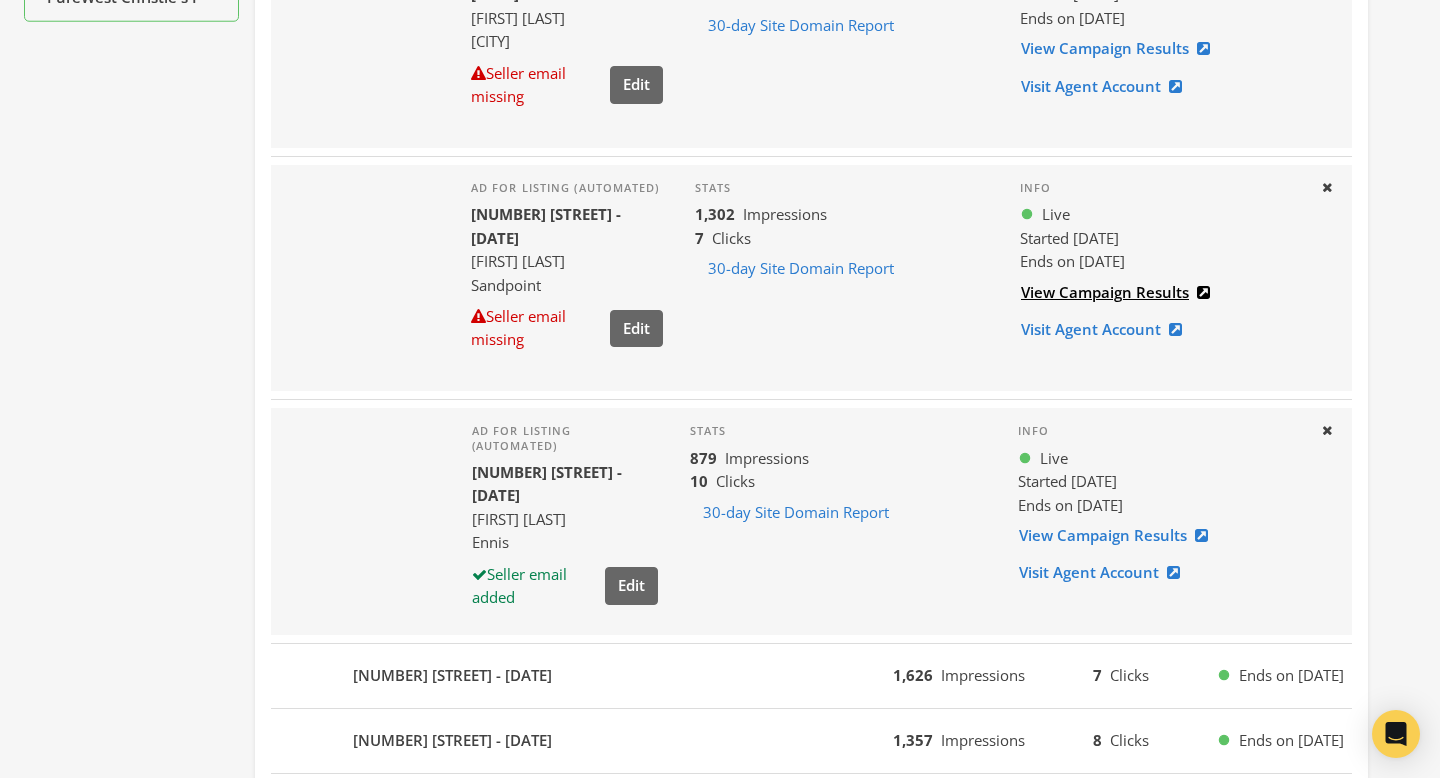 scroll, scrollTop: 964, scrollLeft: 0, axis: vertical 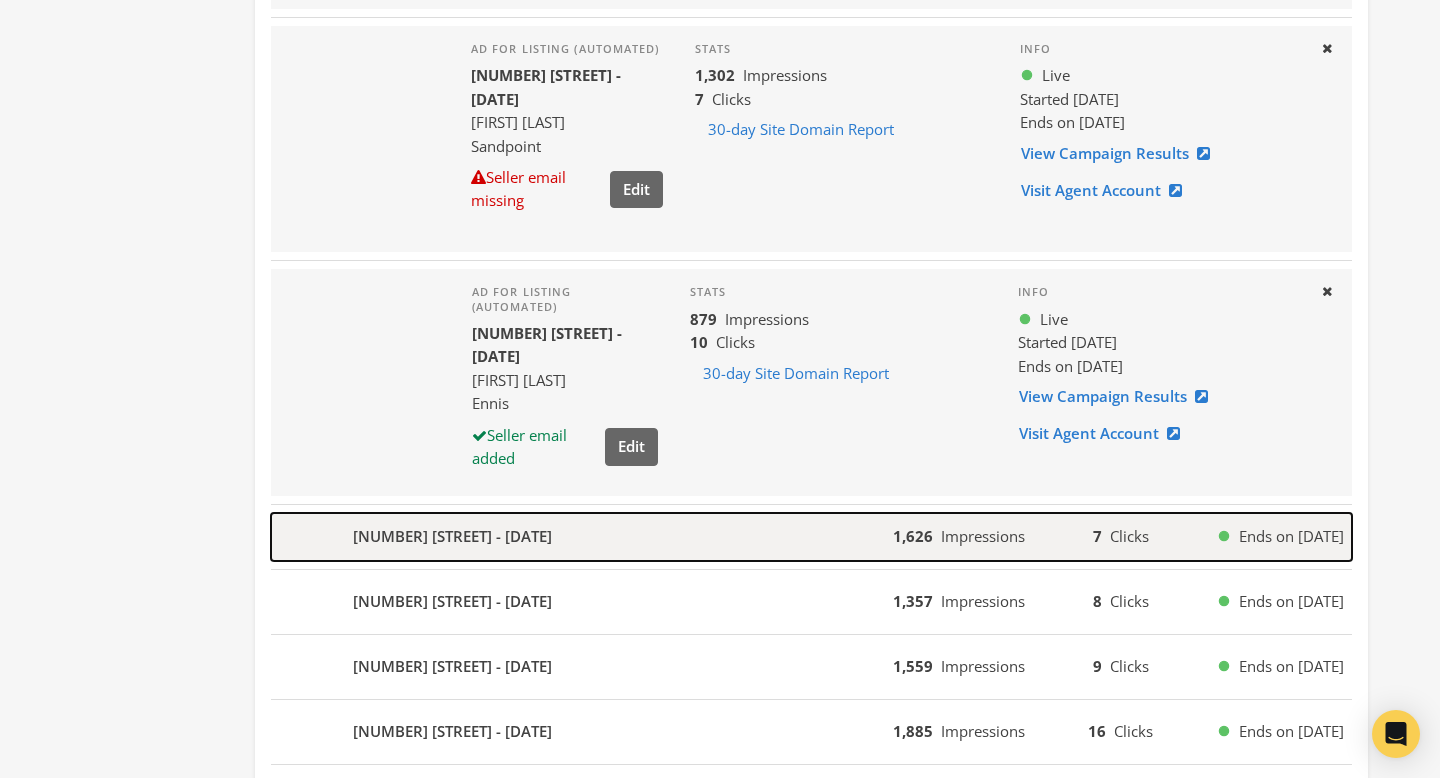 click on "33356 Hellroaring Rd - 2025-08-02" at bounding box center (582, 537) 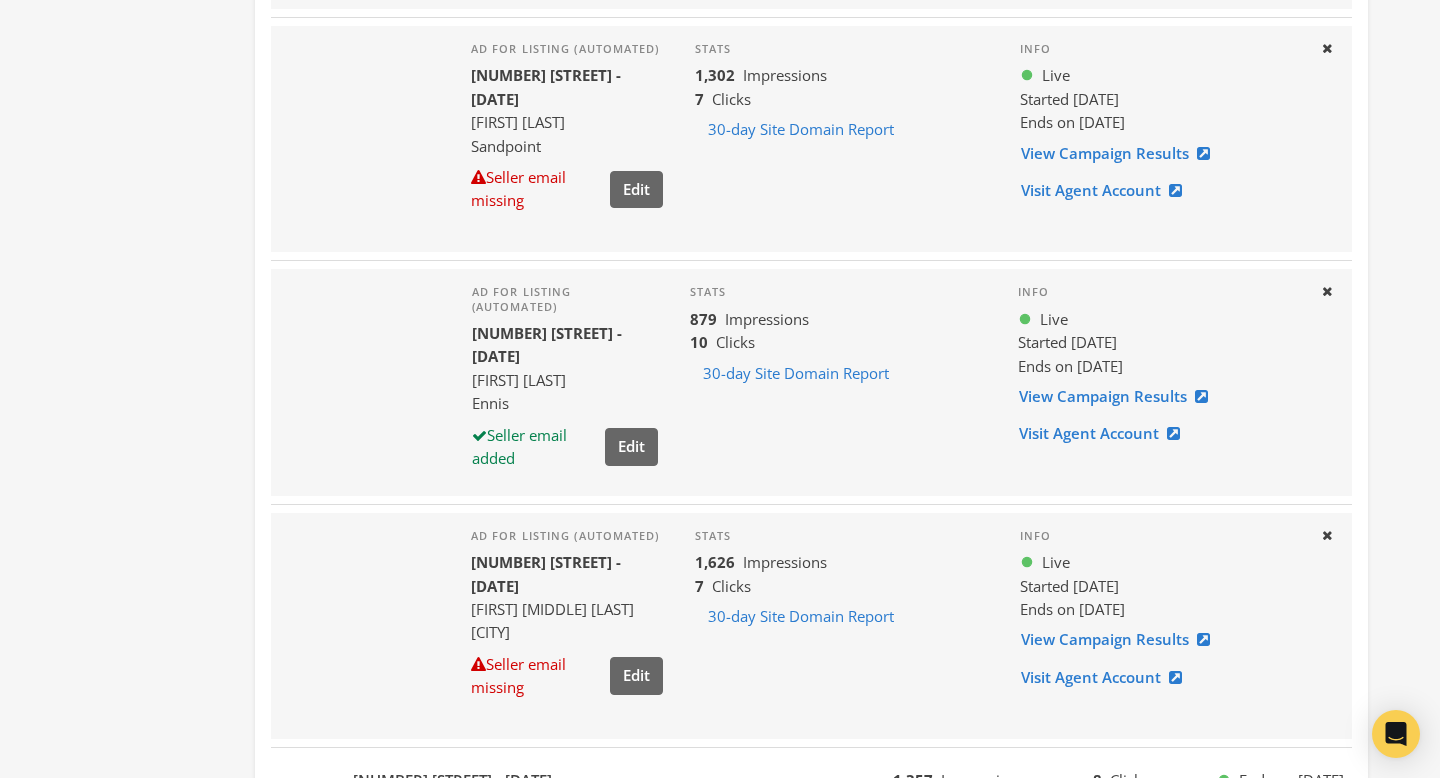 scroll, scrollTop: 1329, scrollLeft: 0, axis: vertical 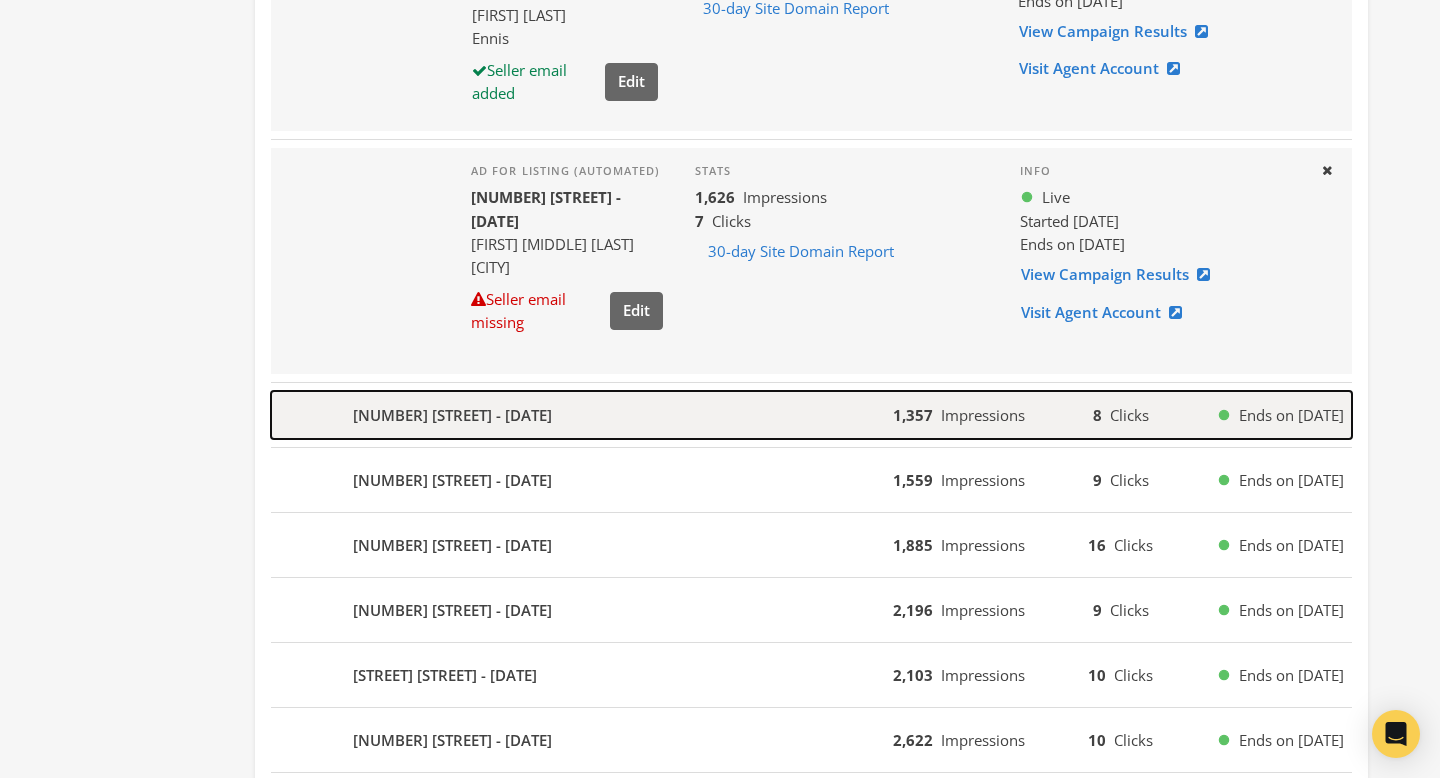 click on "207 9th Ave W - 2025-08-02" at bounding box center (582, 415) 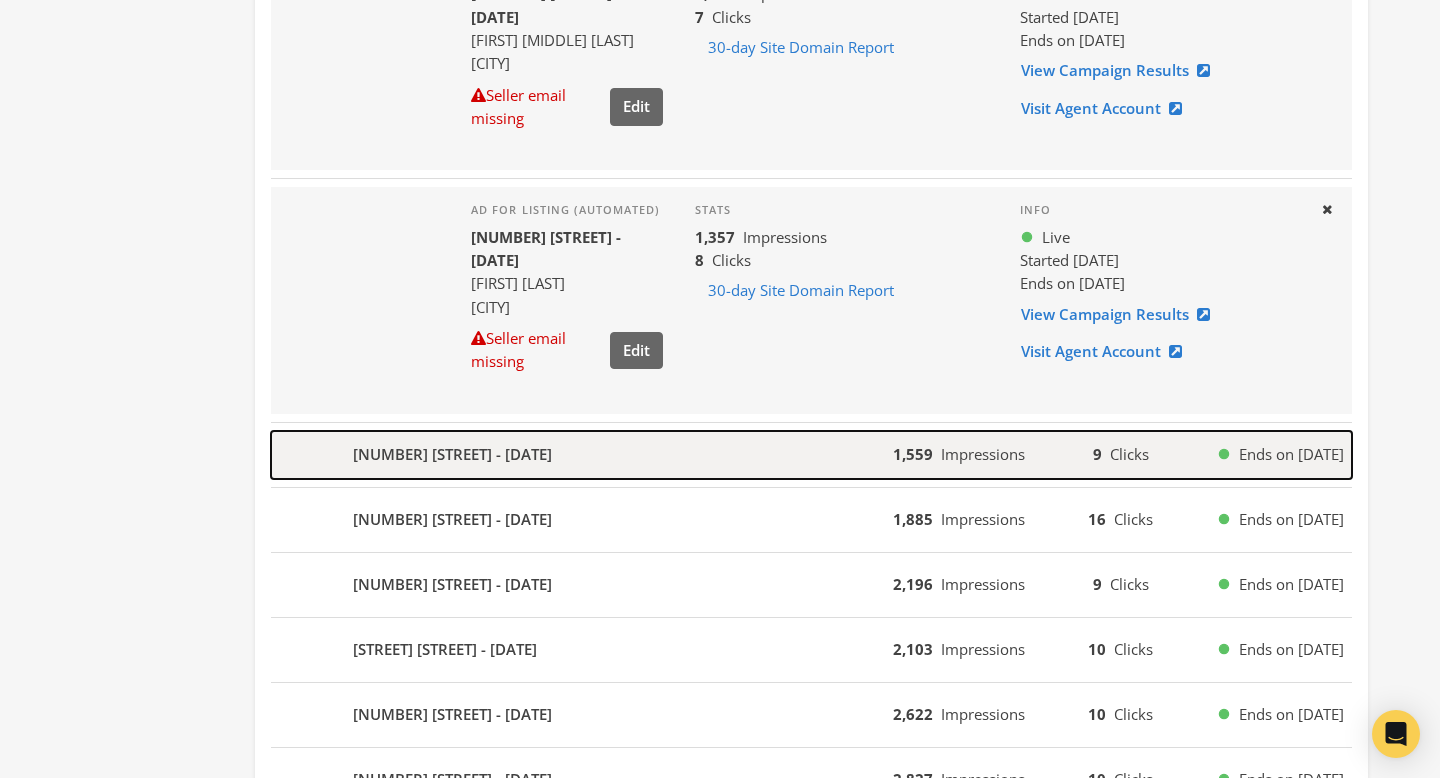 click on "153 Ridge Run Dr - 2025-08-02" at bounding box center [582, 455] 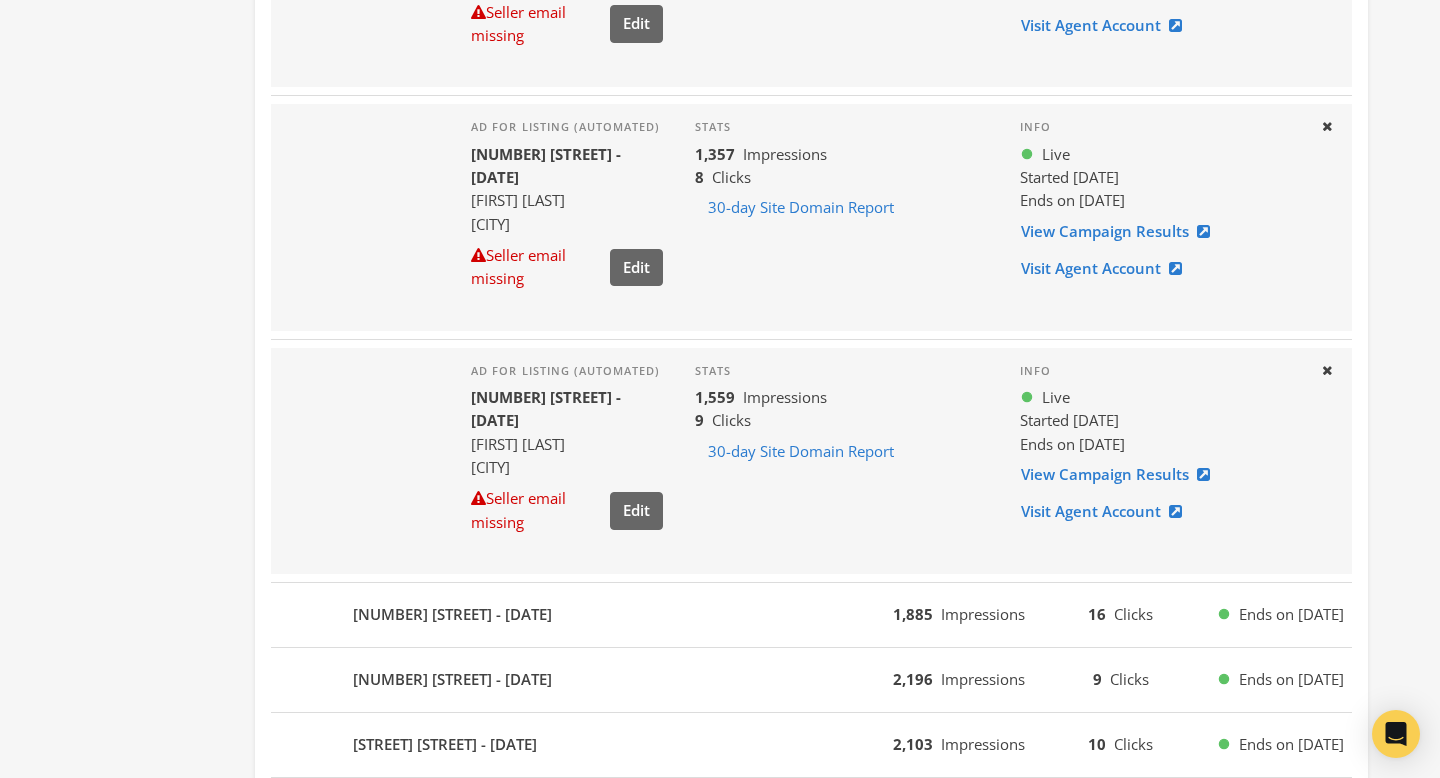 scroll, scrollTop: 1732, scrollLeft: 0, axis: vertical 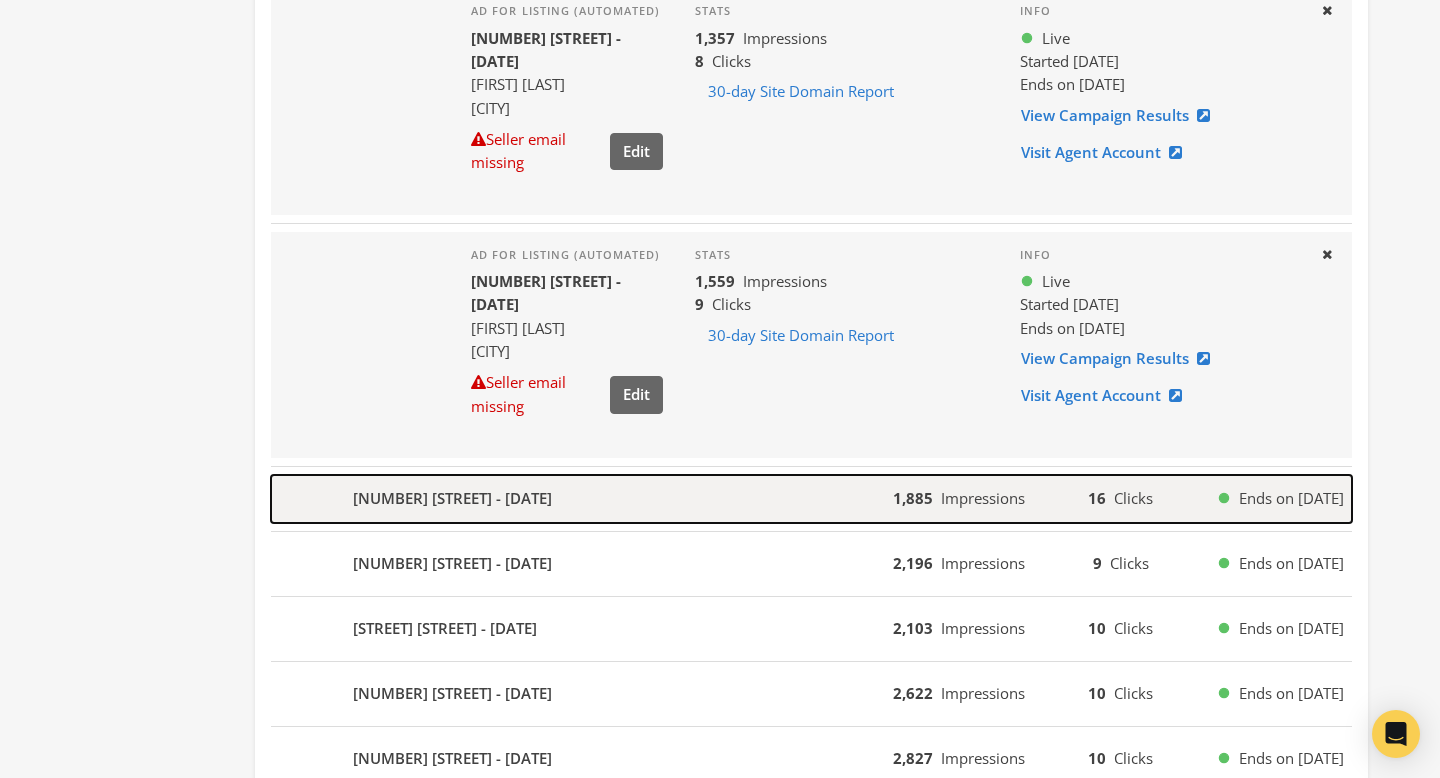 click on "3990 N Ashley Lake Rd - 2025-08-01" at bounding box center (582, 499) 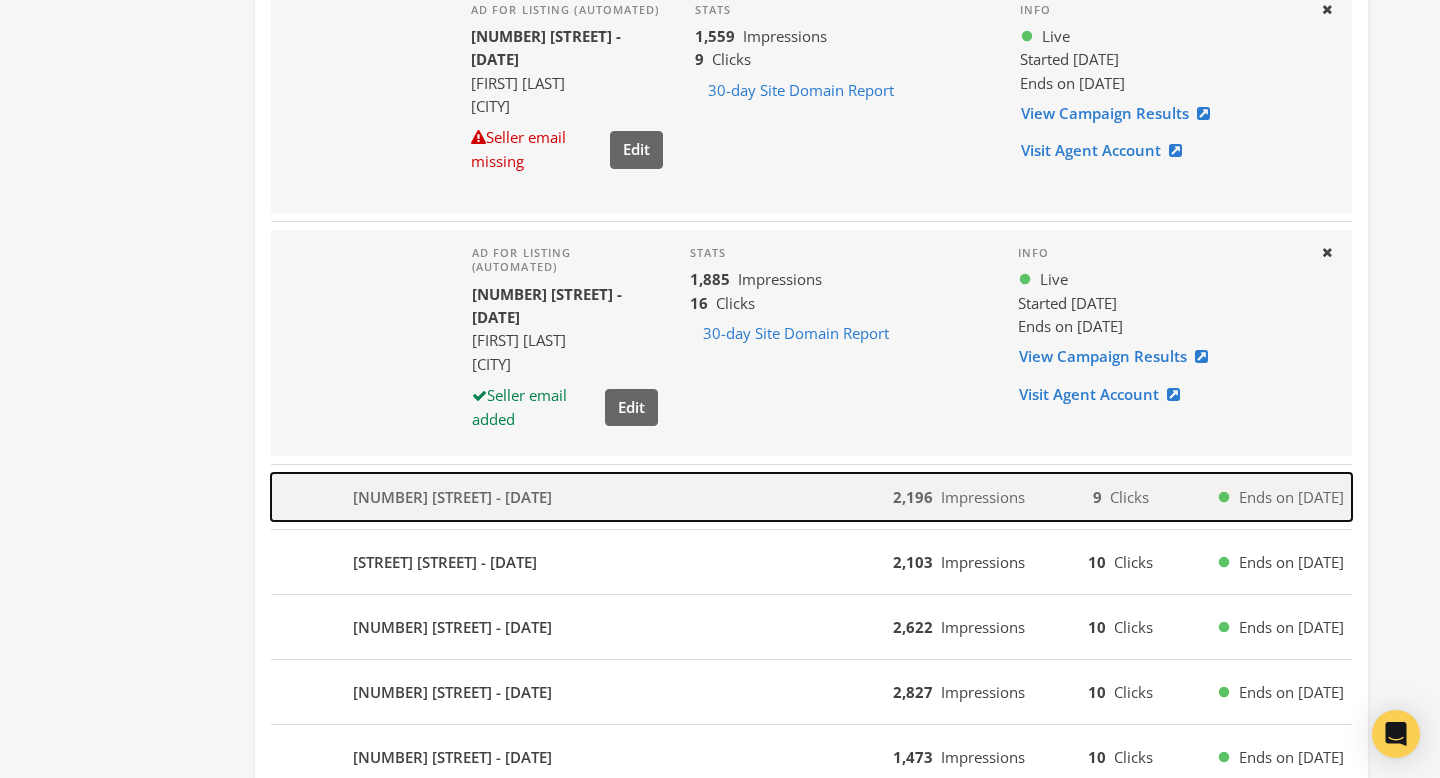 click on "230 Ash St - 2025-08-01" at bounding box center (582, 497) 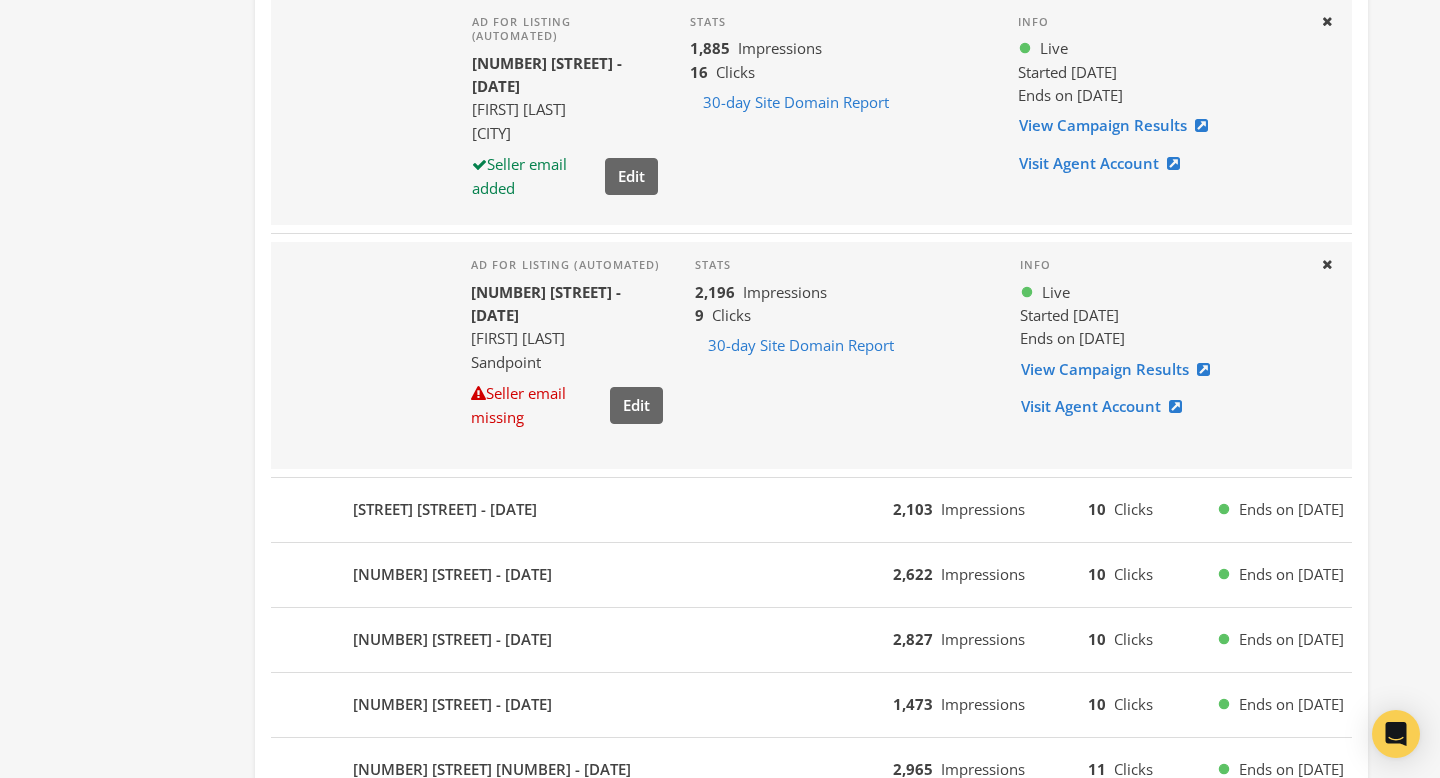 scroll, scrollTop: 2259, scrollLeft: 0, axis: vertical 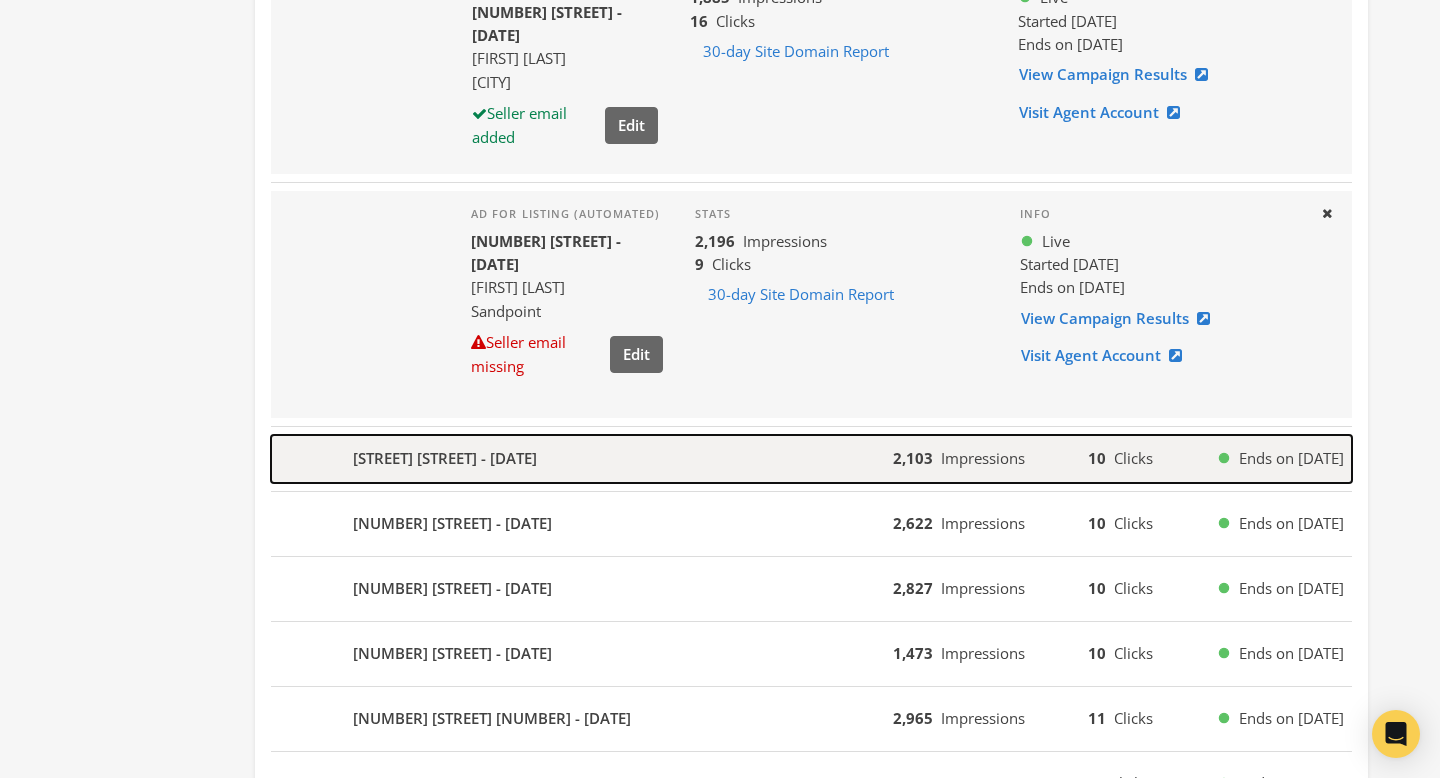 click on "Lot 1 Eagle View Ln - 2025-08-01" at bounding box center (582, 459) 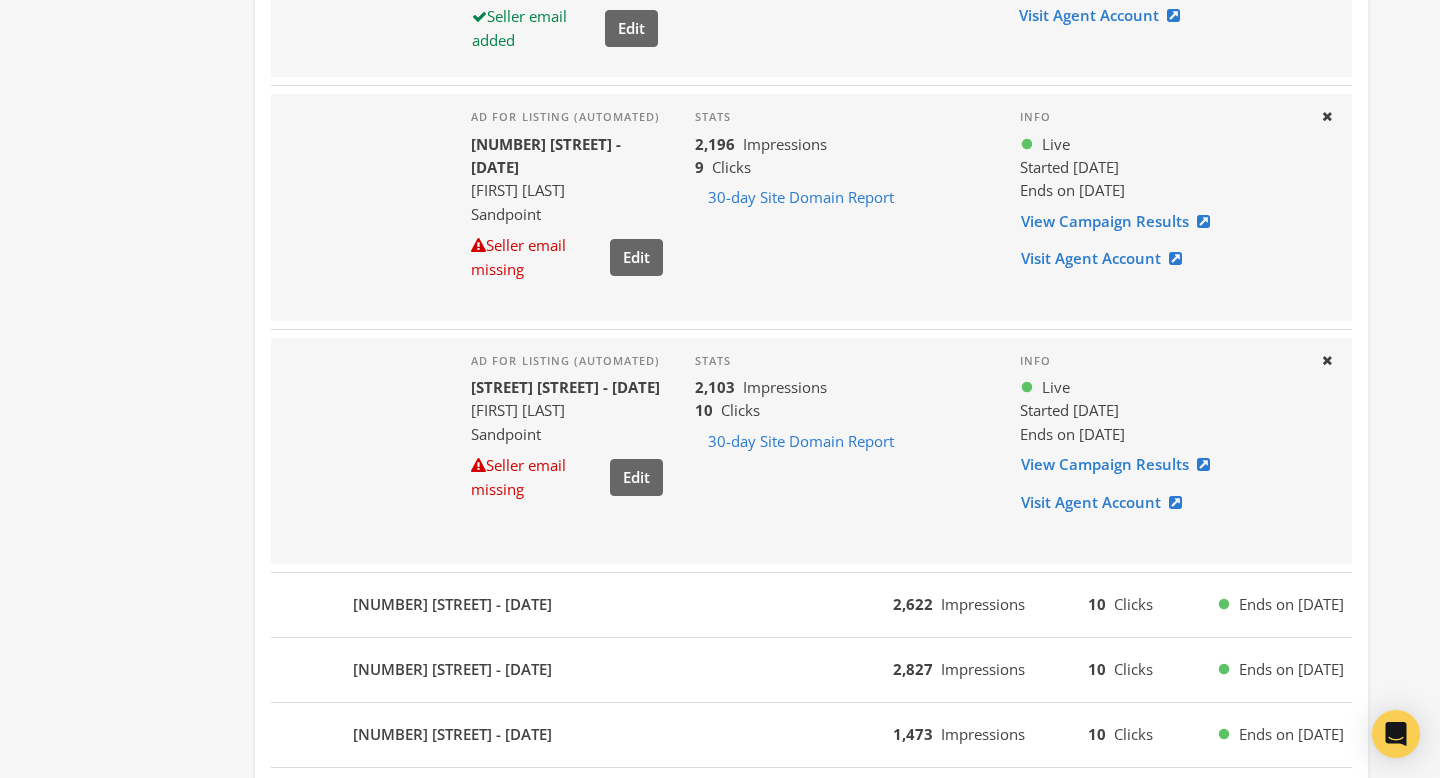 scroll, scrollTop: 2508, scrollLeft: 0, axis: vertical 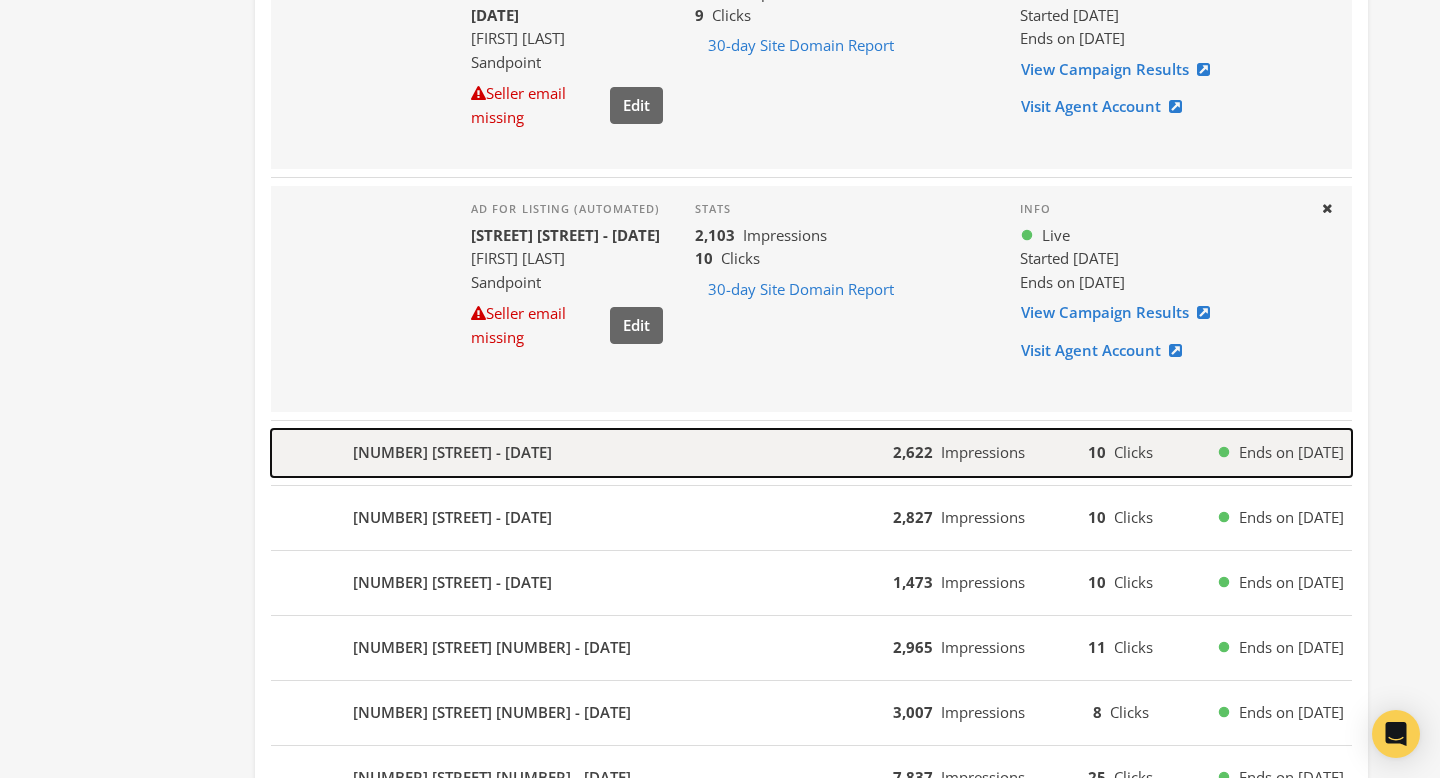 click on "411 N Plum - 2025-08-01" at bounding box center [582, 453] 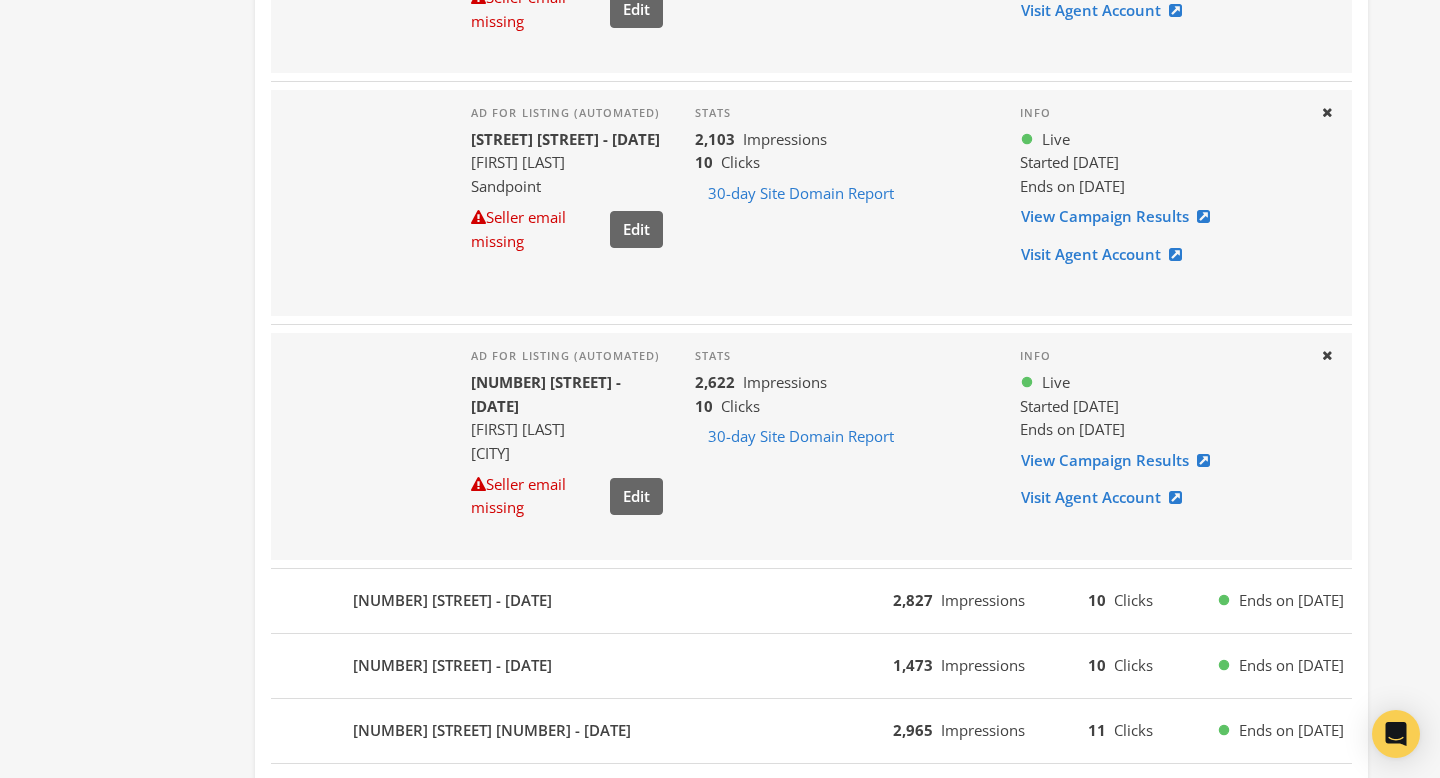 scroll, scrollTop: 2655, scrollLeft: 0, axis: vertical 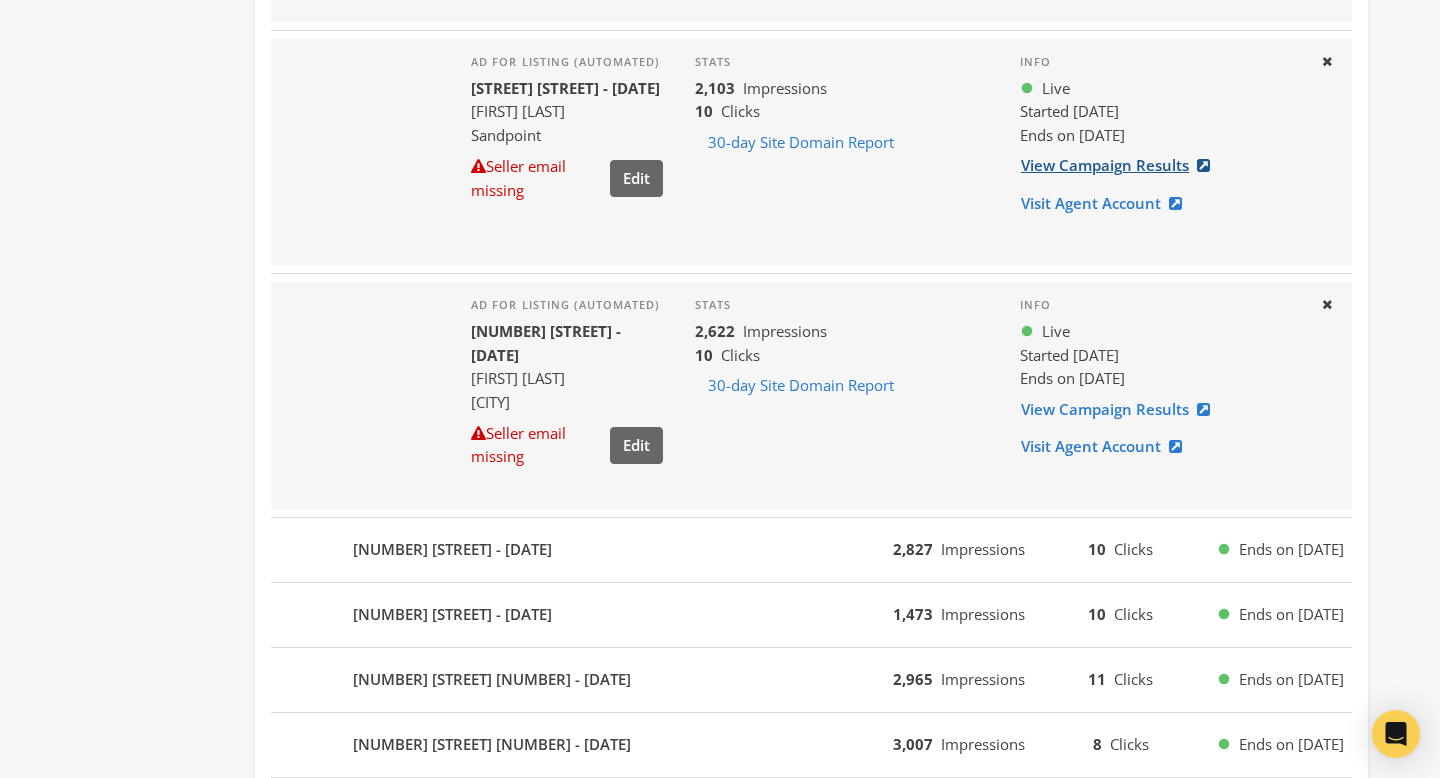 click on "View Campaign Results" at bounding box center (1121, 165) 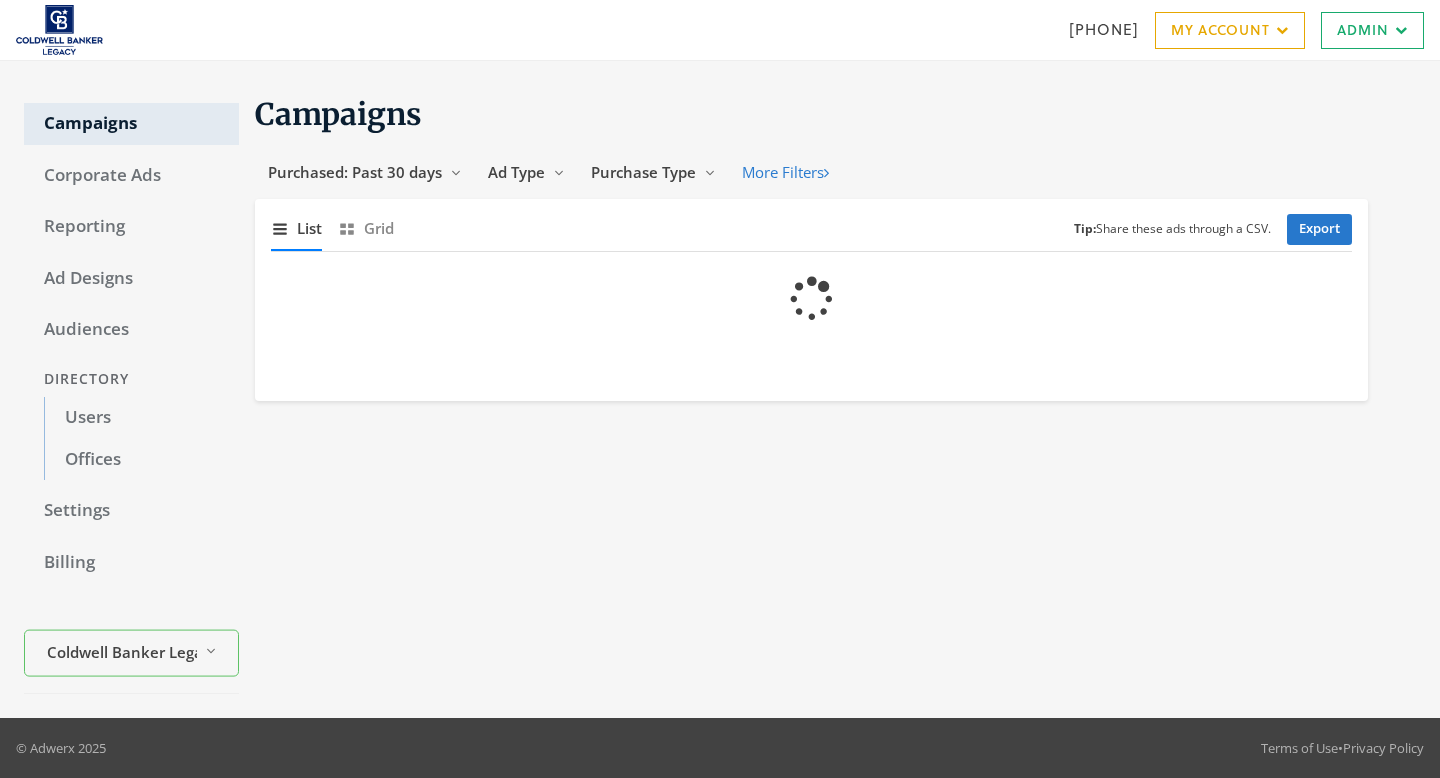 scroll, scrollTop: 0, scrollLeft: 0, axis: both 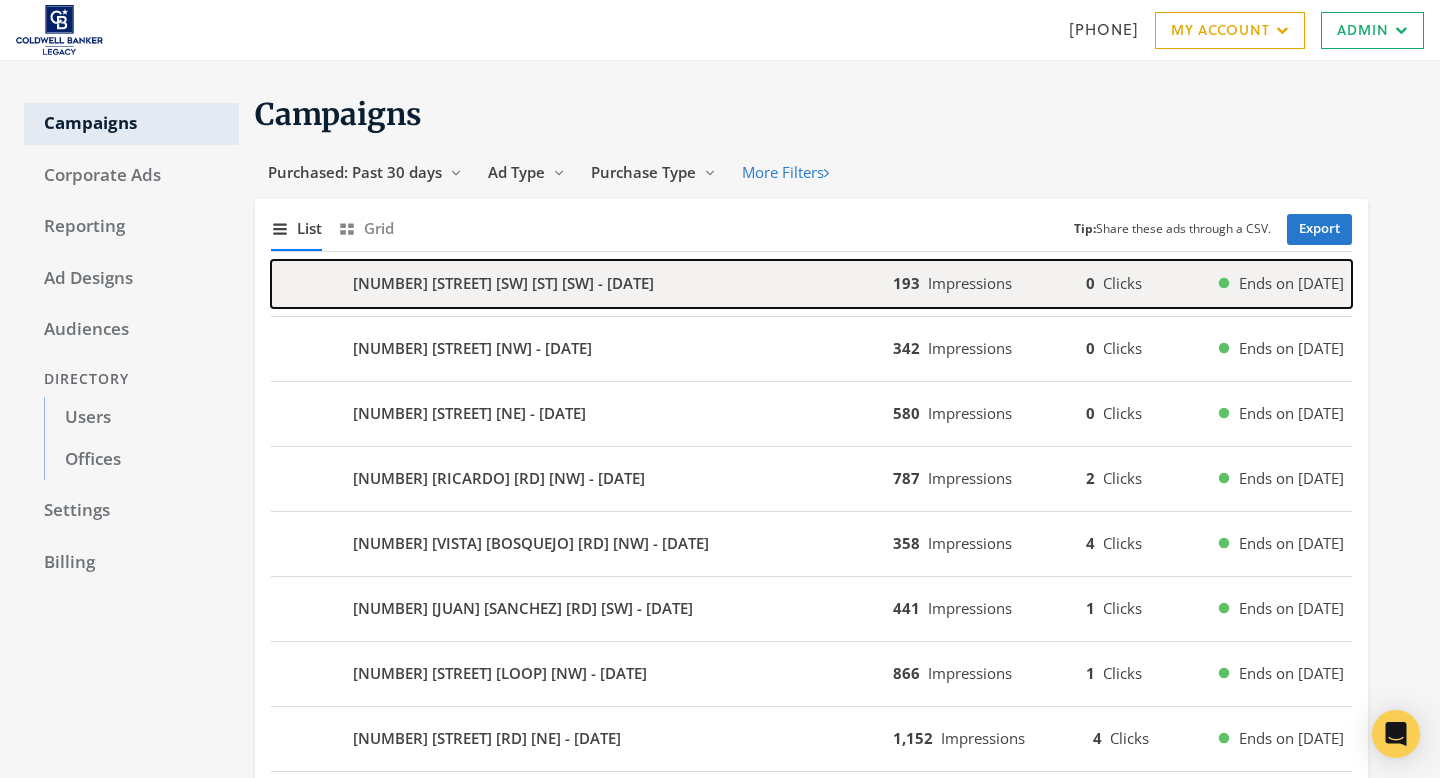 click on "2790 Clear Sky Street SW St SW - 2025-08-04" at bounding box center (582, 284) 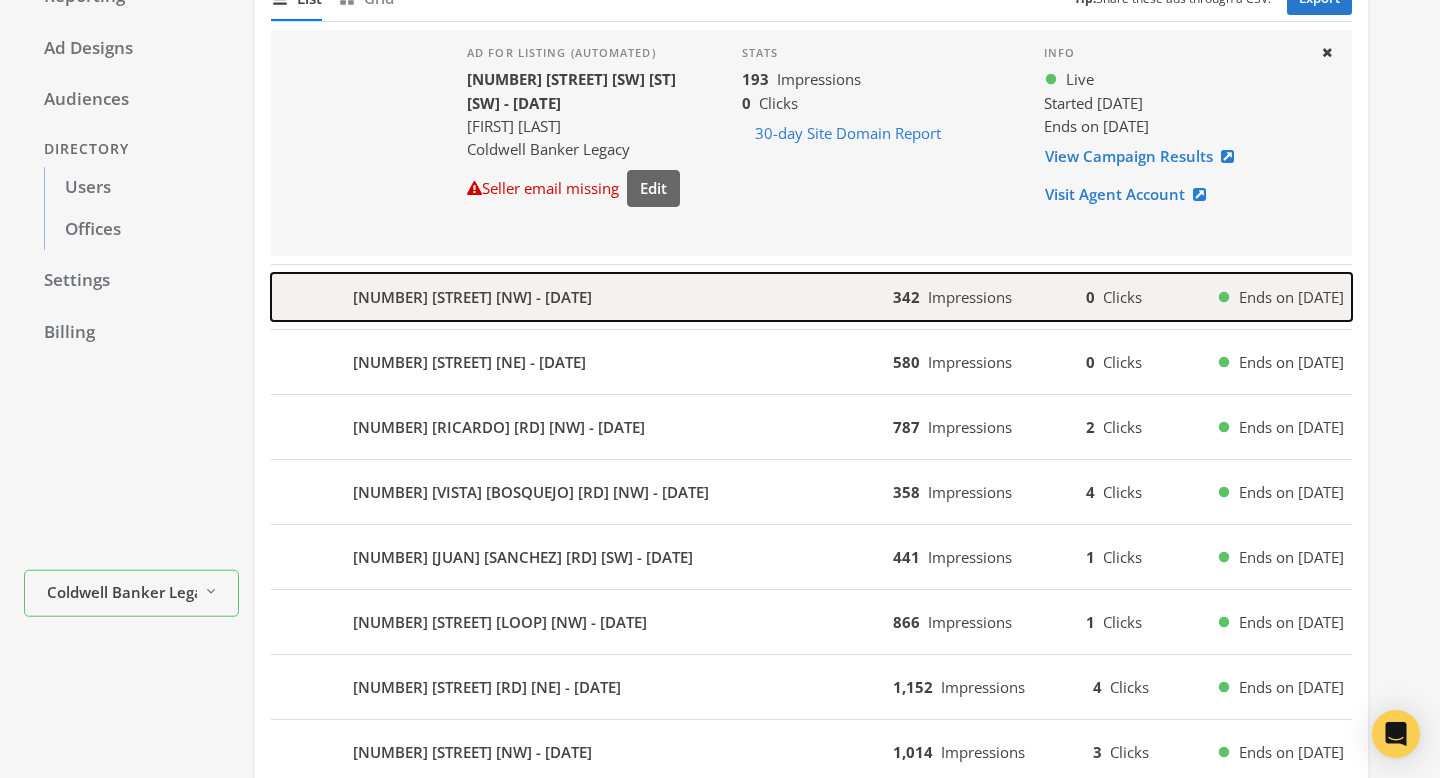click on "5204 SOONER Trl NW - 2025-08-04" at bounding box center (582, 297) 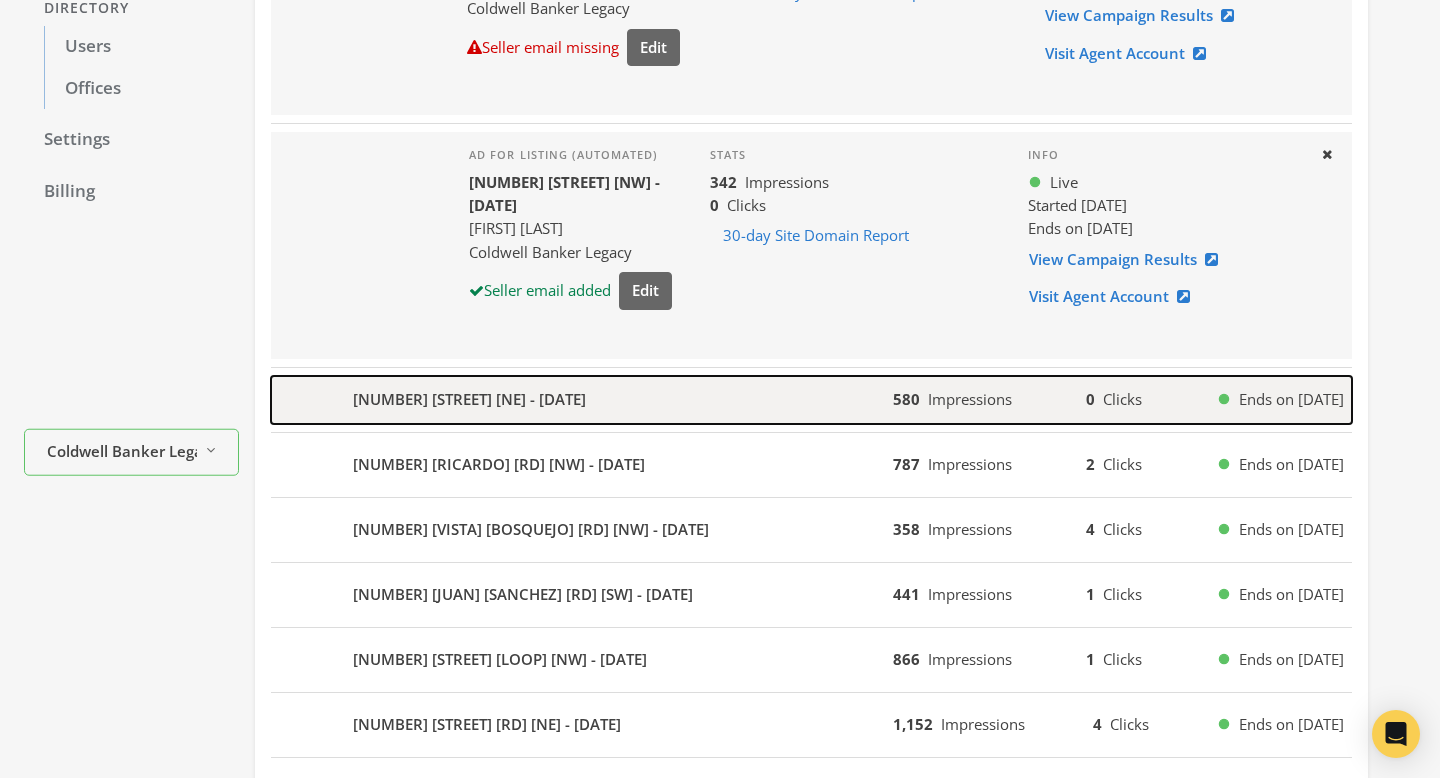 click on "1104 NARCISCO St NE - 2025-08-03" at bounding box center (582, 400) 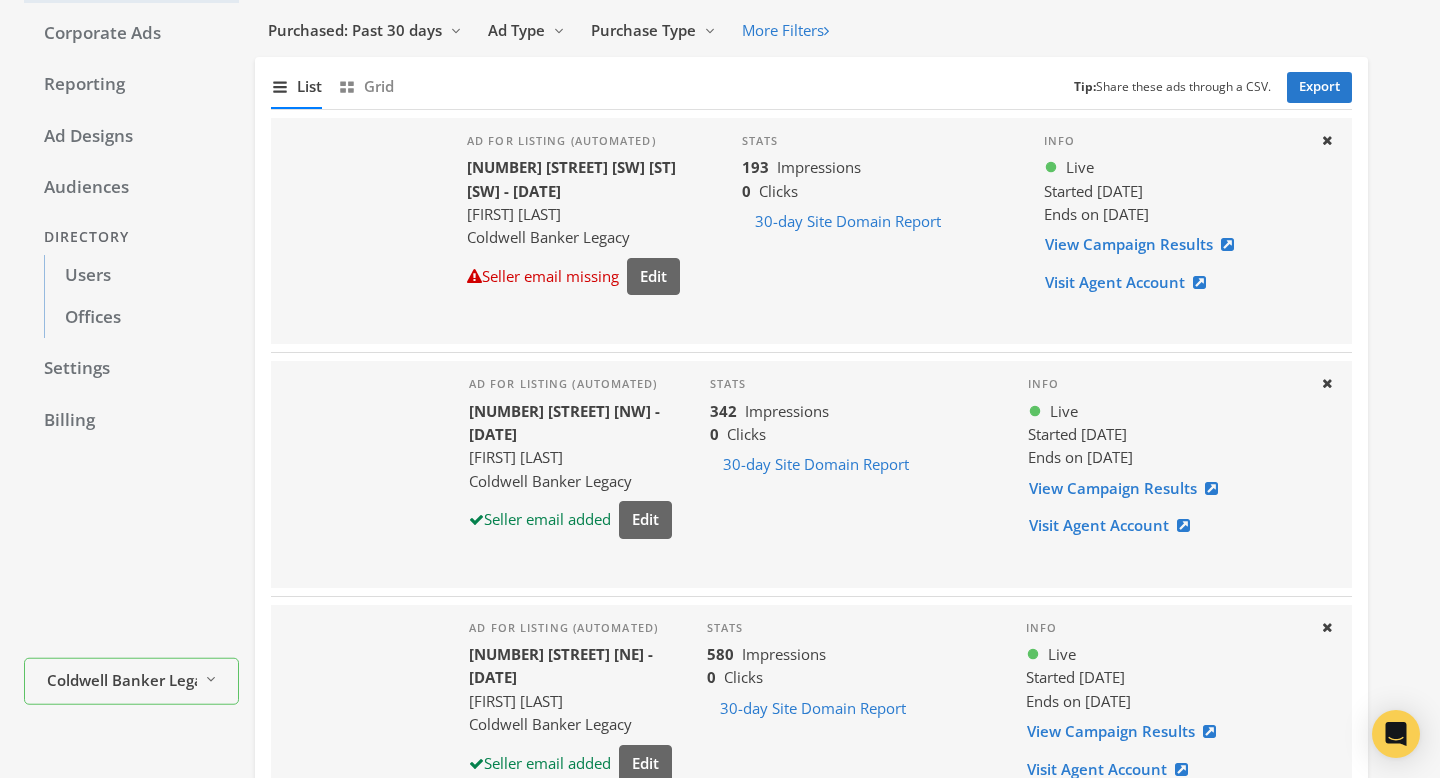 scroll, scrollTop: 0, scrollLeft: 0, axis: both 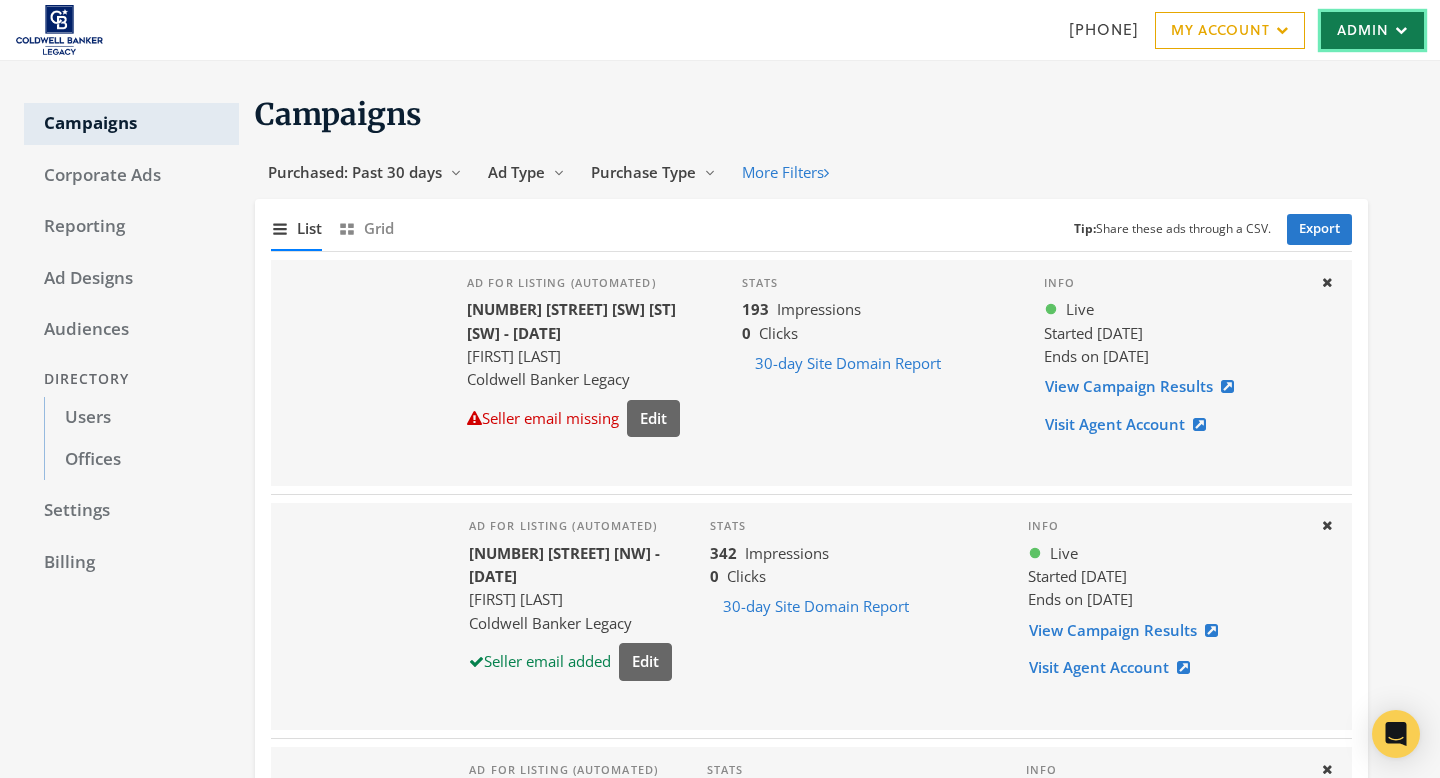 click on "Admin" at bounding box center (1372, 30) 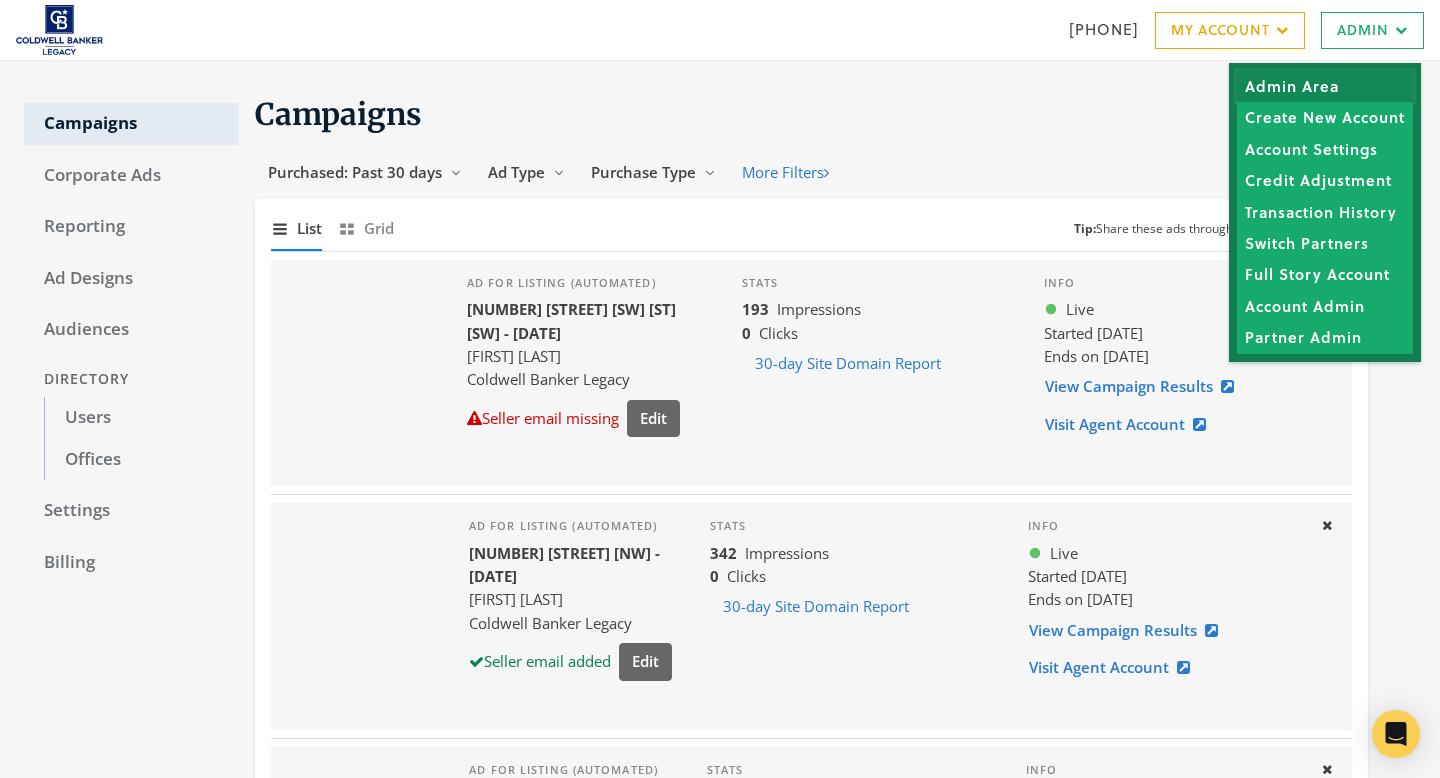 click on "Admin Area" at bounding box center [1325, 86] 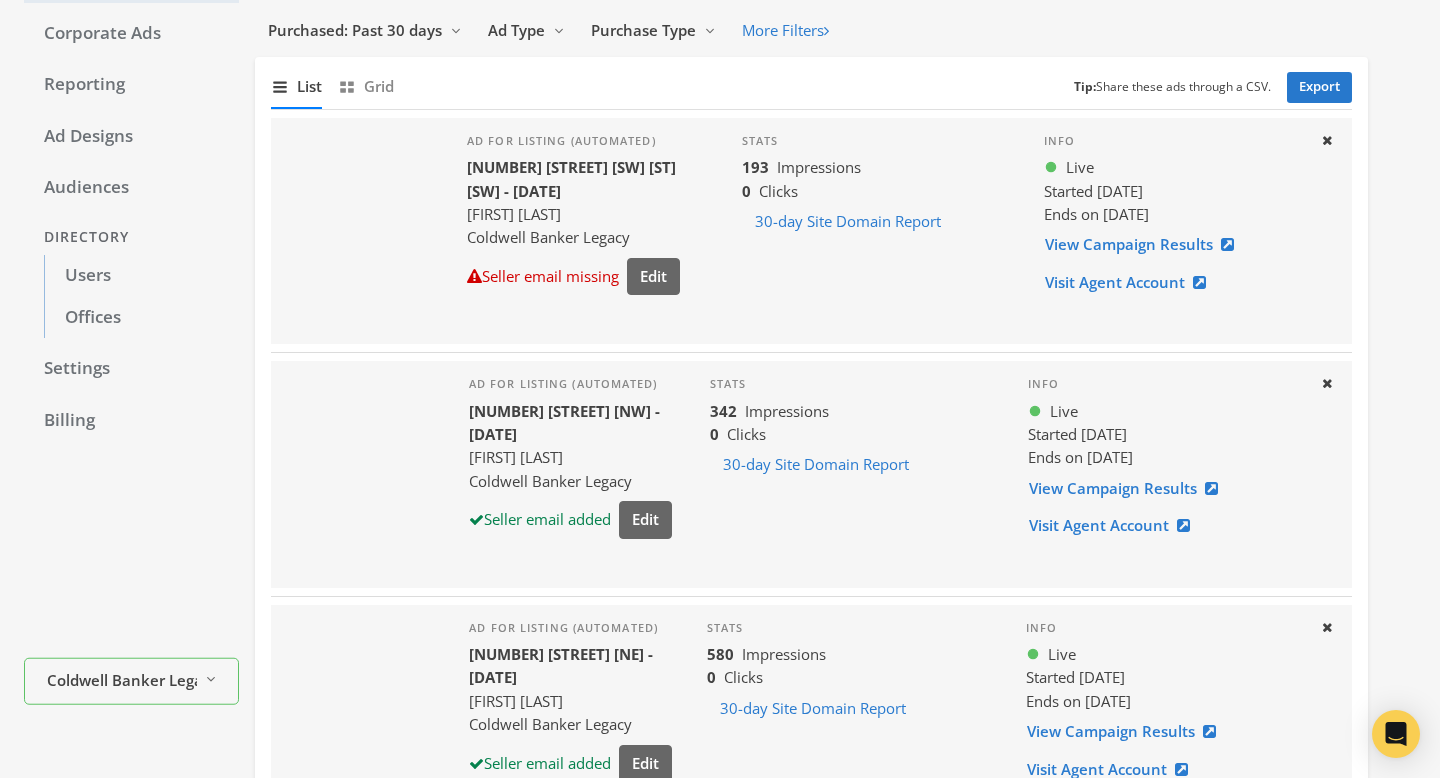 scroll, scrollTop: 234, scrollLeft: 0, axis: vertical 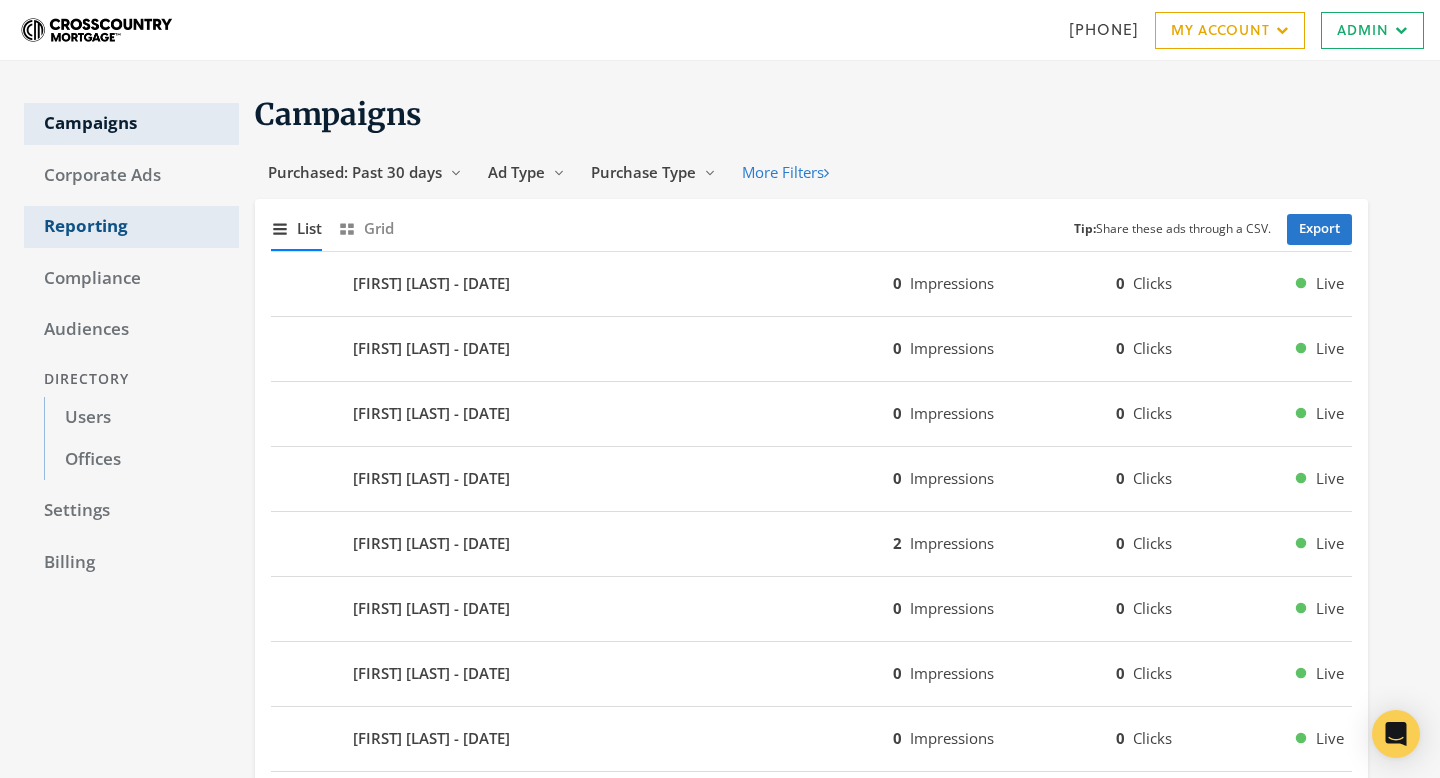 click on "Reporting" at bounding box center (131, 227) 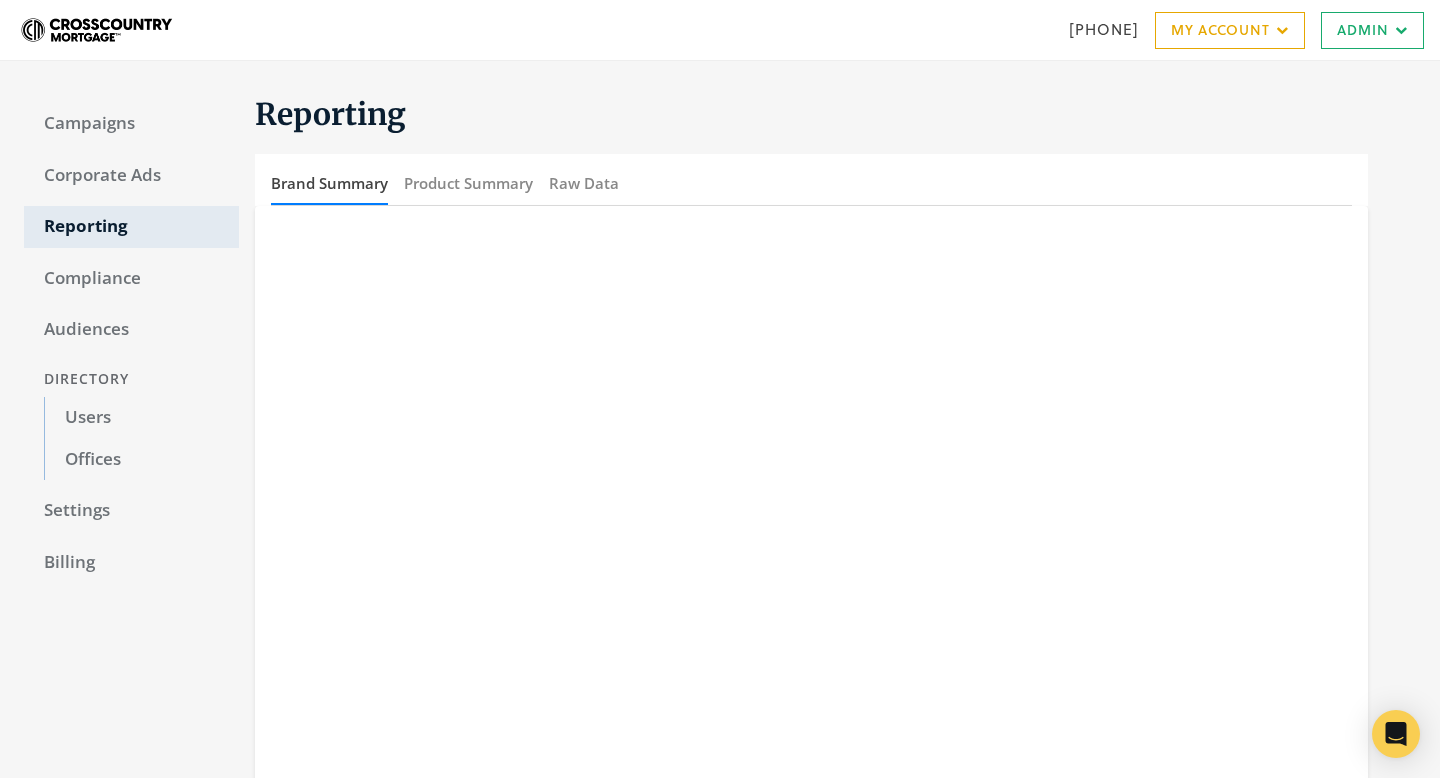 scroll, scrollTop: 84, scrollLeft: 0, axis: vertical 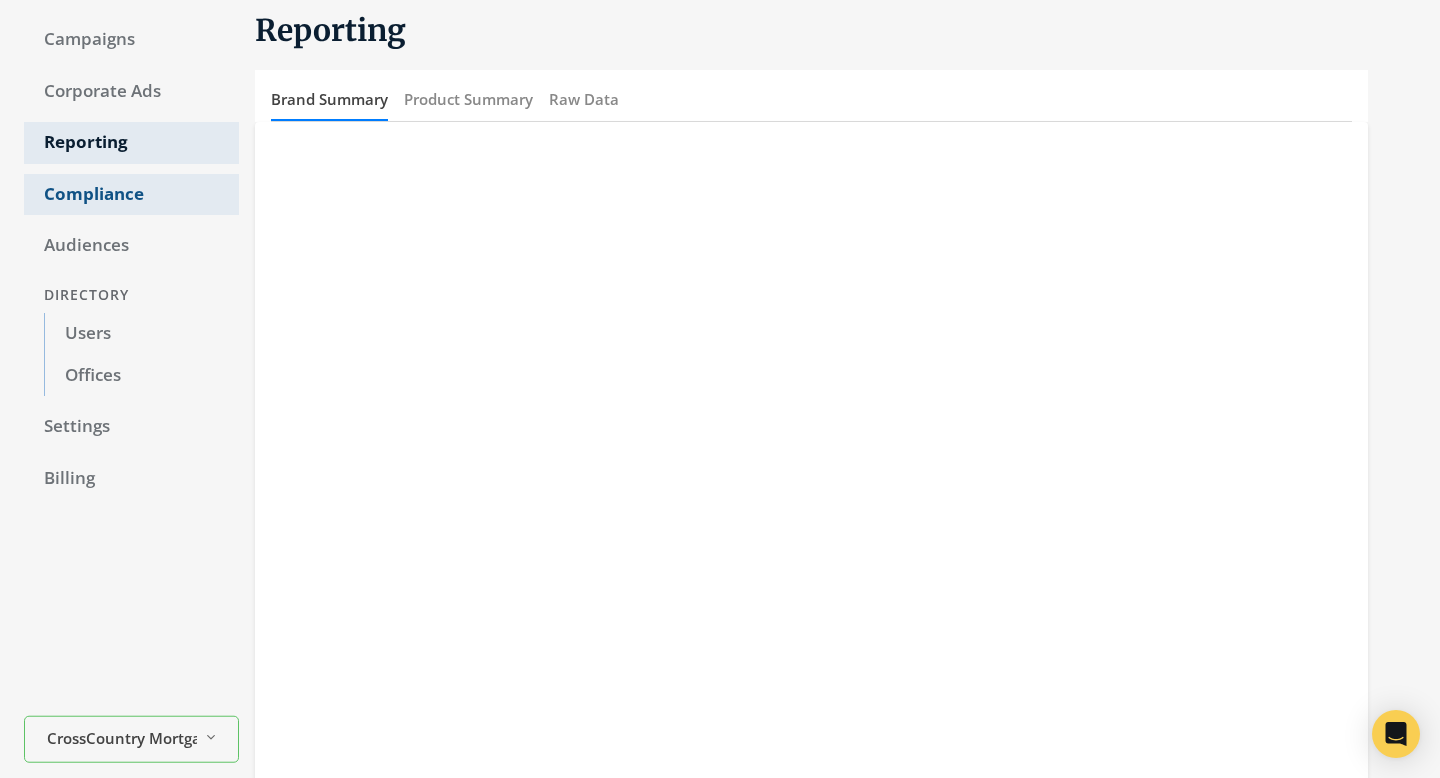 click on "Compliance" at bounding box center [131, 195] 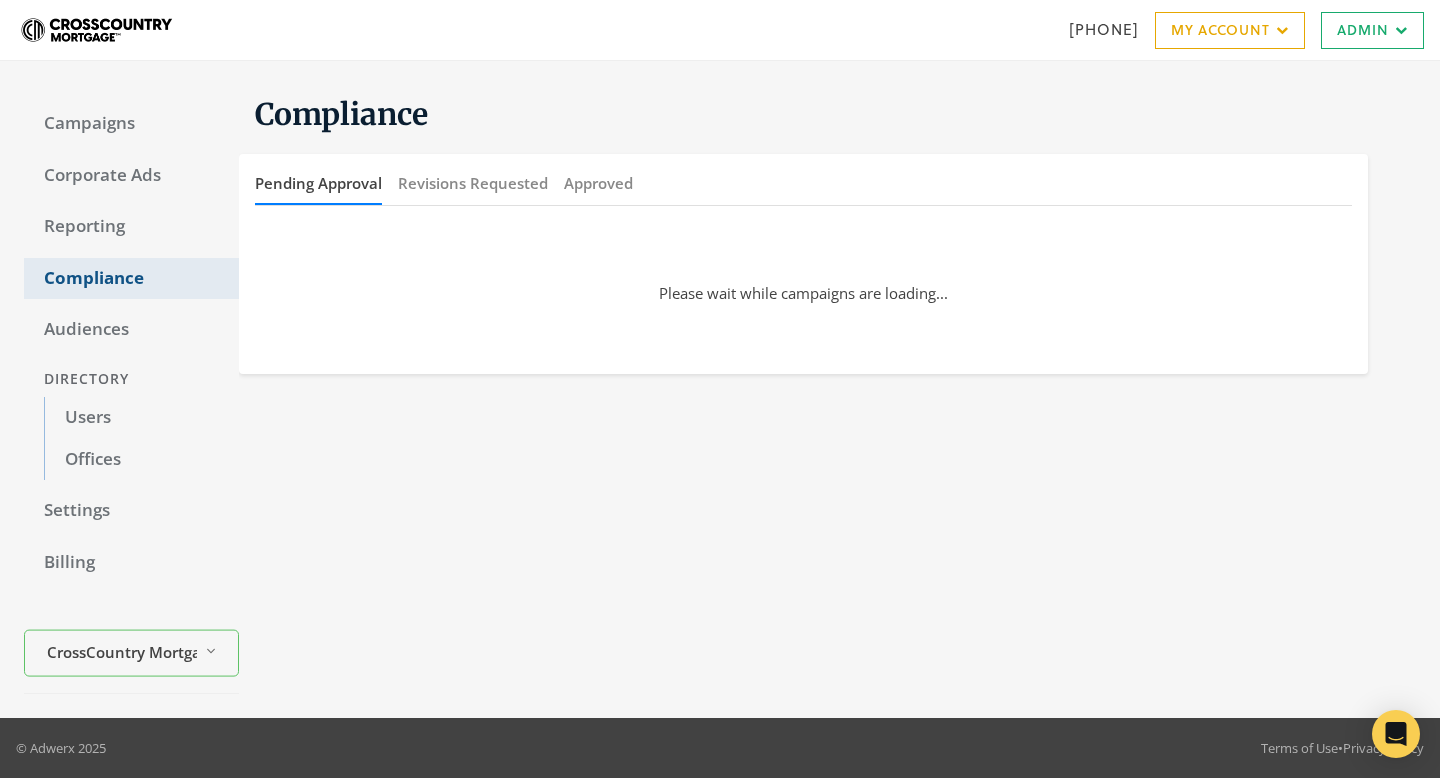 scroll, scrollTop: 0, scrollLeft: 0, axis: both 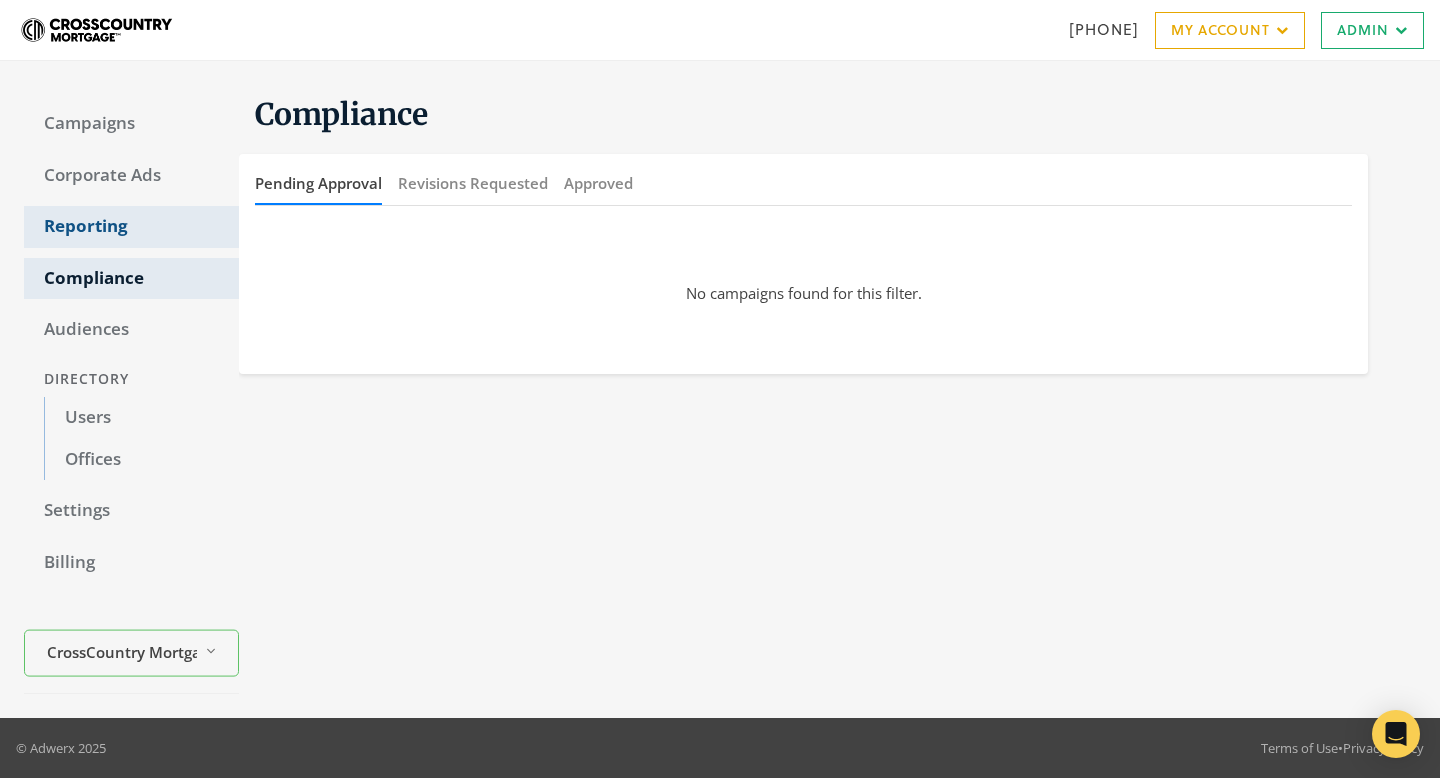 click on "Reporting" at bounding box center [131, 227] 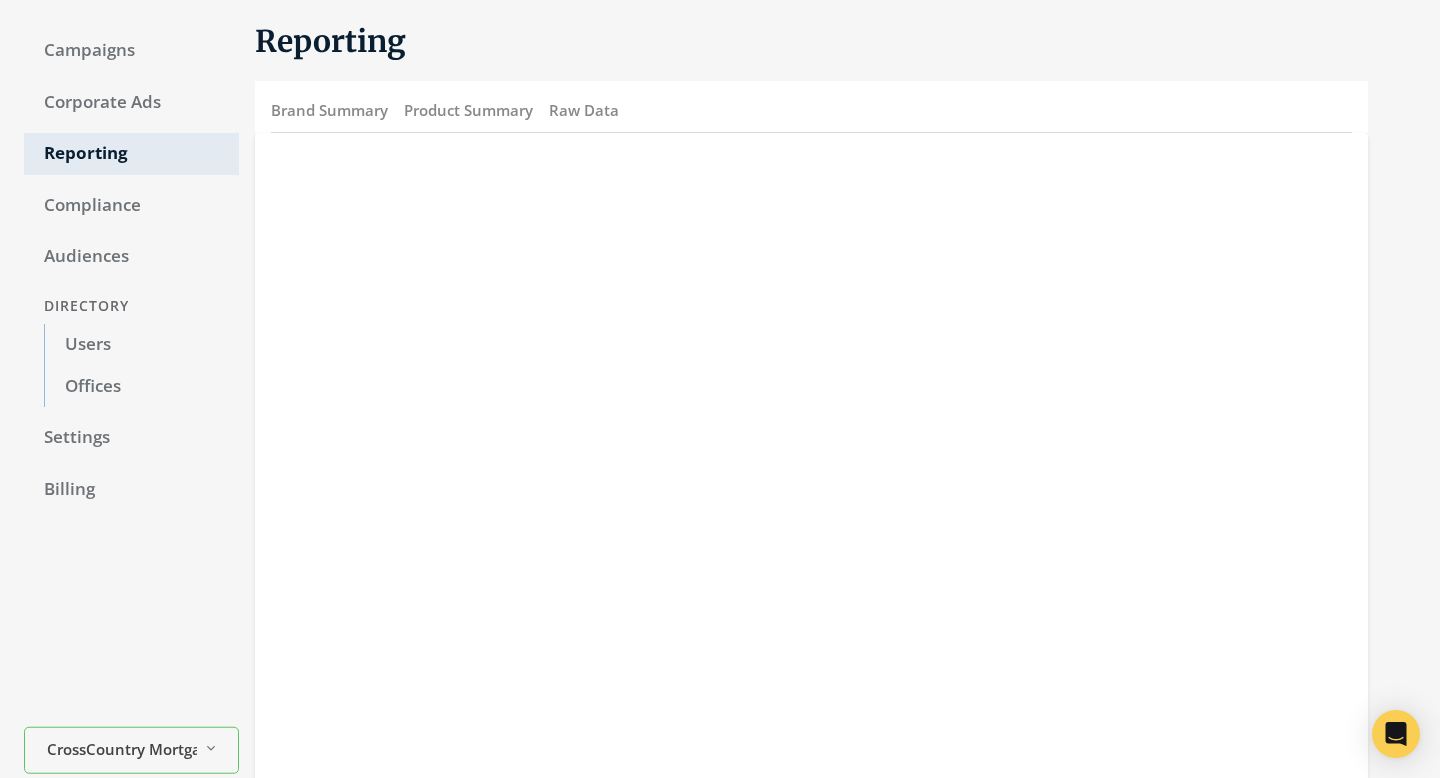 scroll, scrollTop: 108, scrollLeft: 0, axis: vertical 